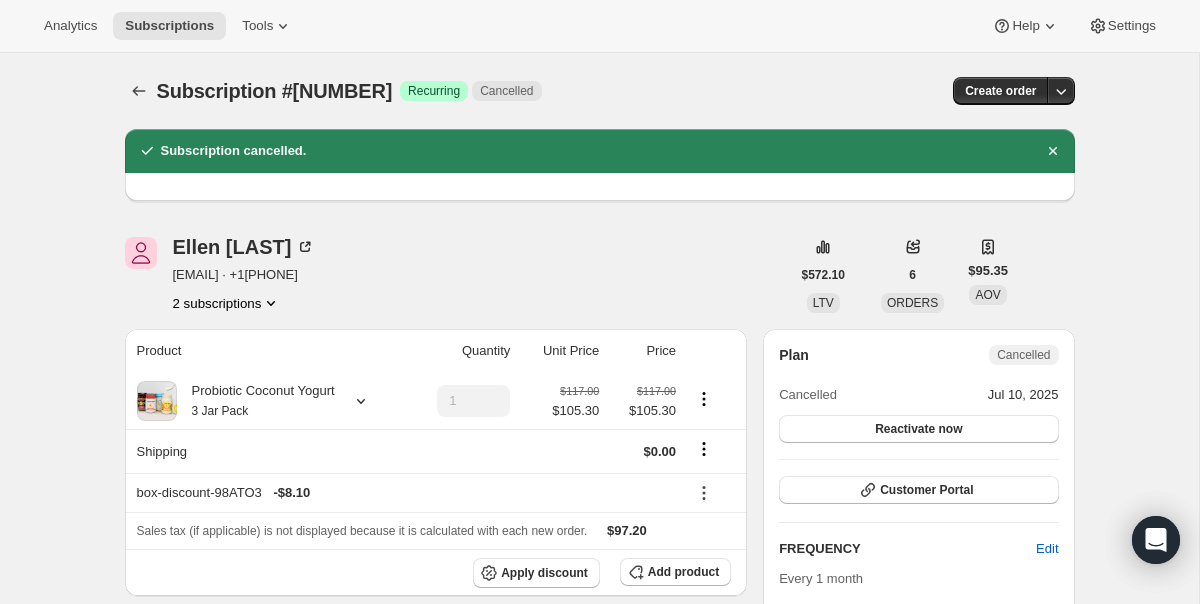 scroll, scrollTop: 0, scrollLeft: 0, axis: both 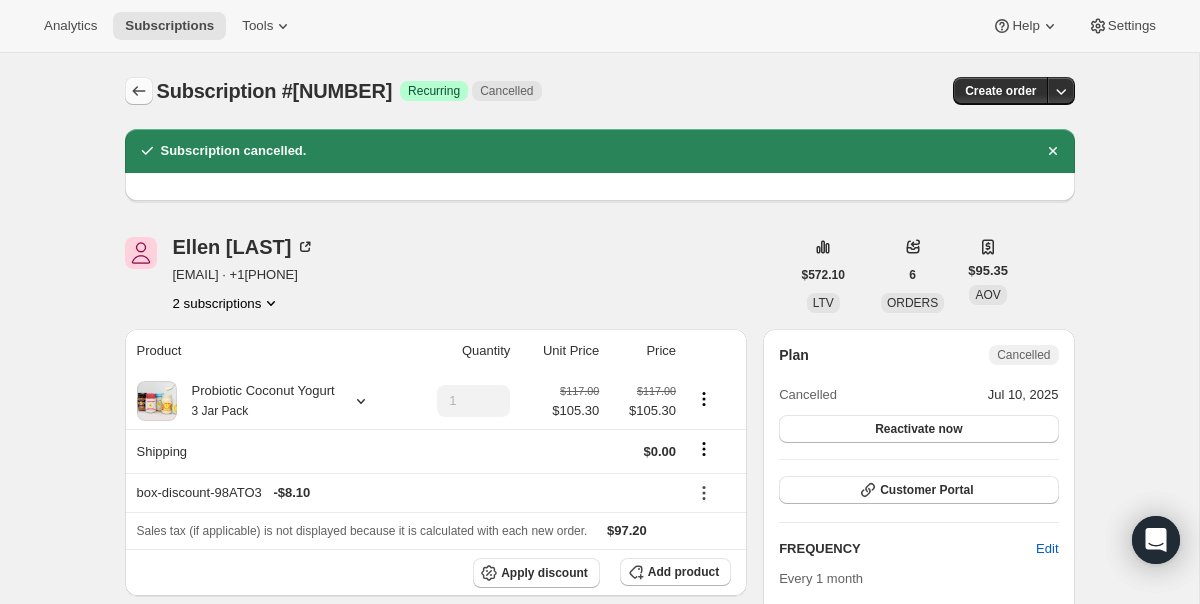 click at bounding box center [139, 91] 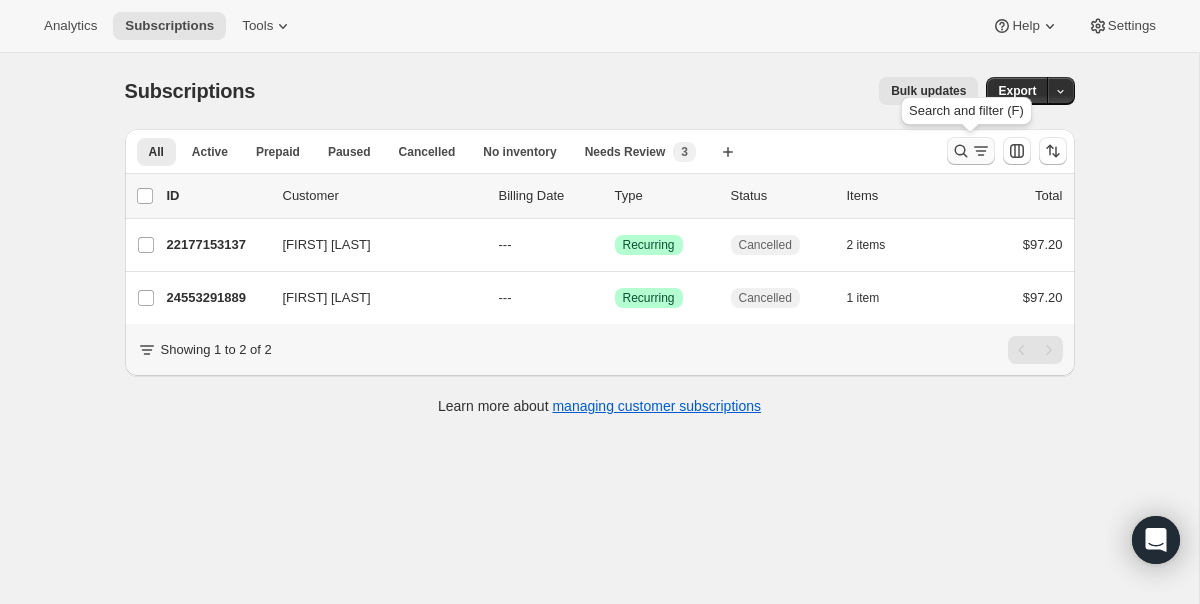 click 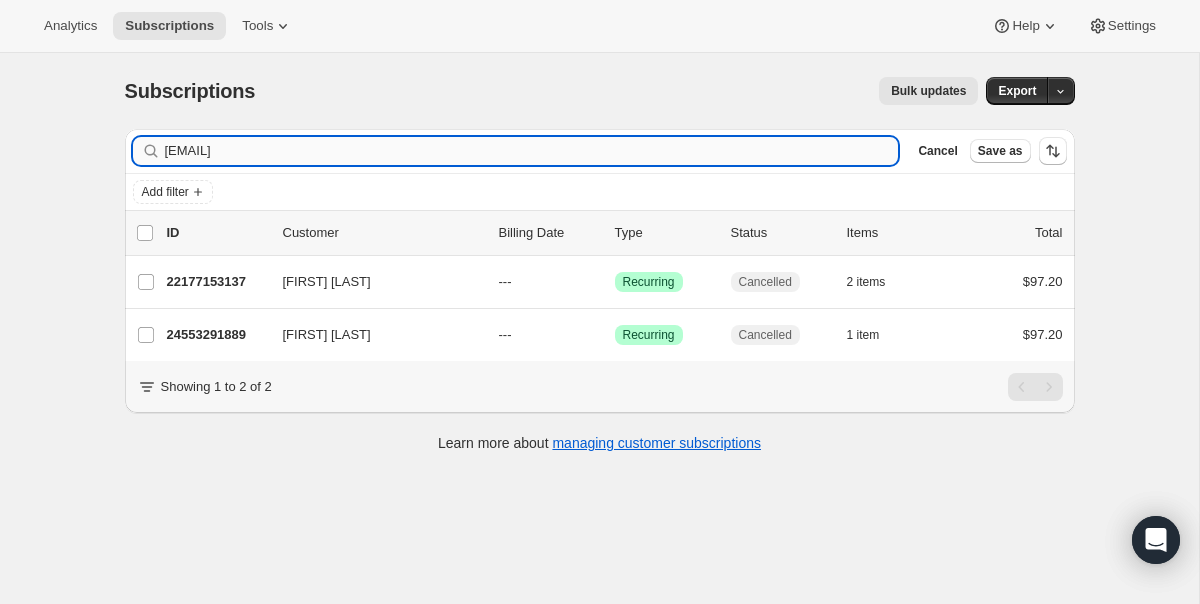 click on "[EMAIL]" at bounding box center (532, 151) 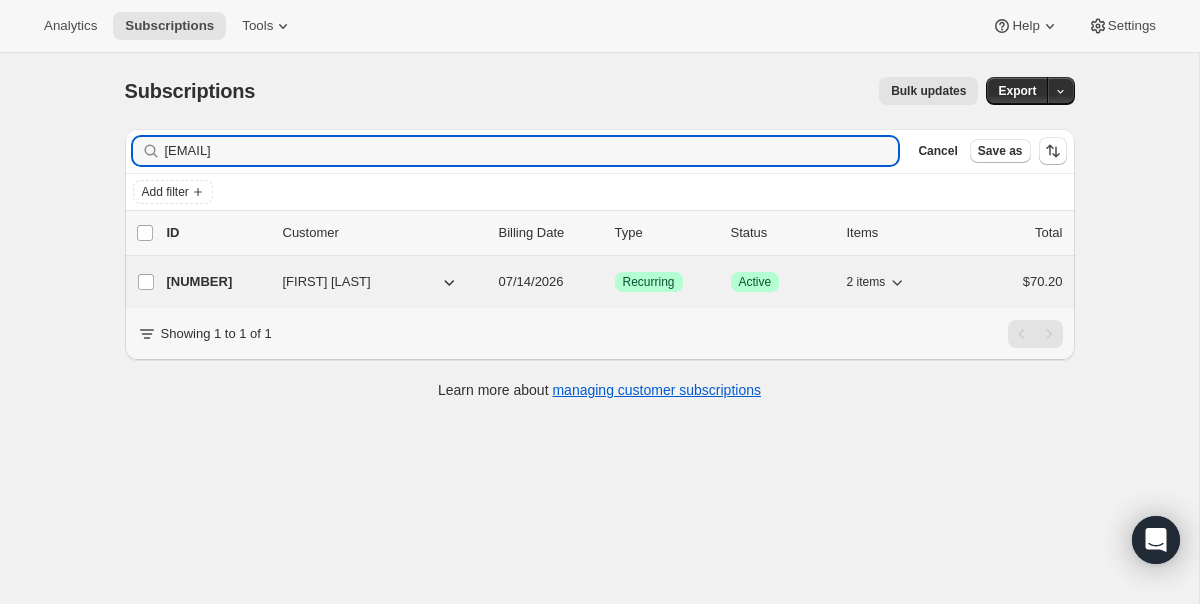 type on "[EMAIL]" 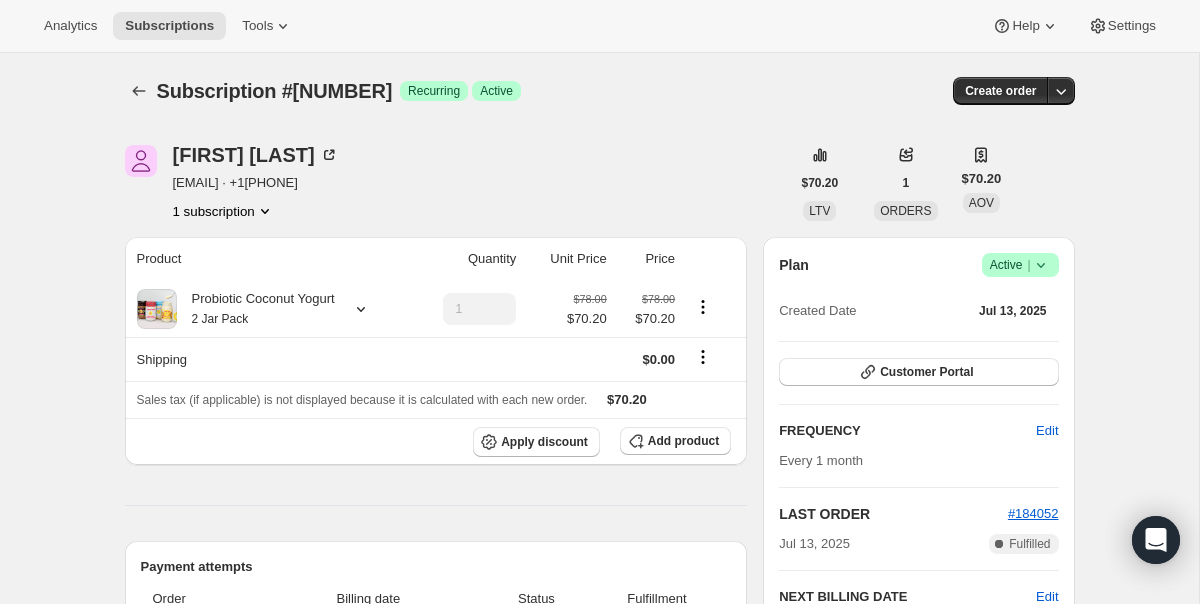 click 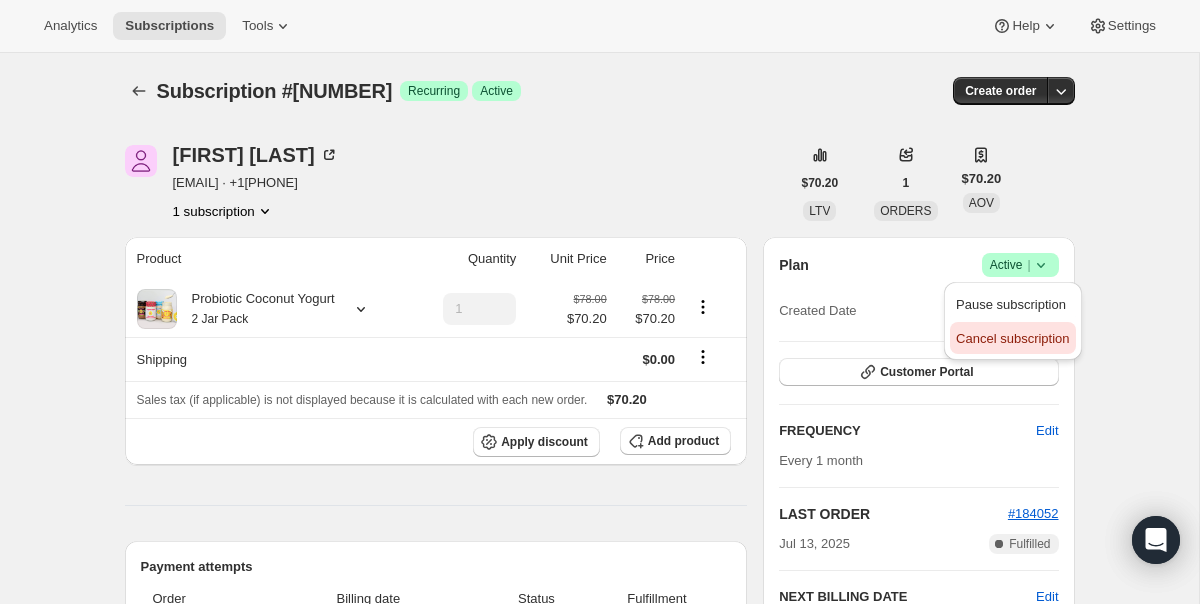 click on "Cancel subscription" at bounding box center (1012, 338) 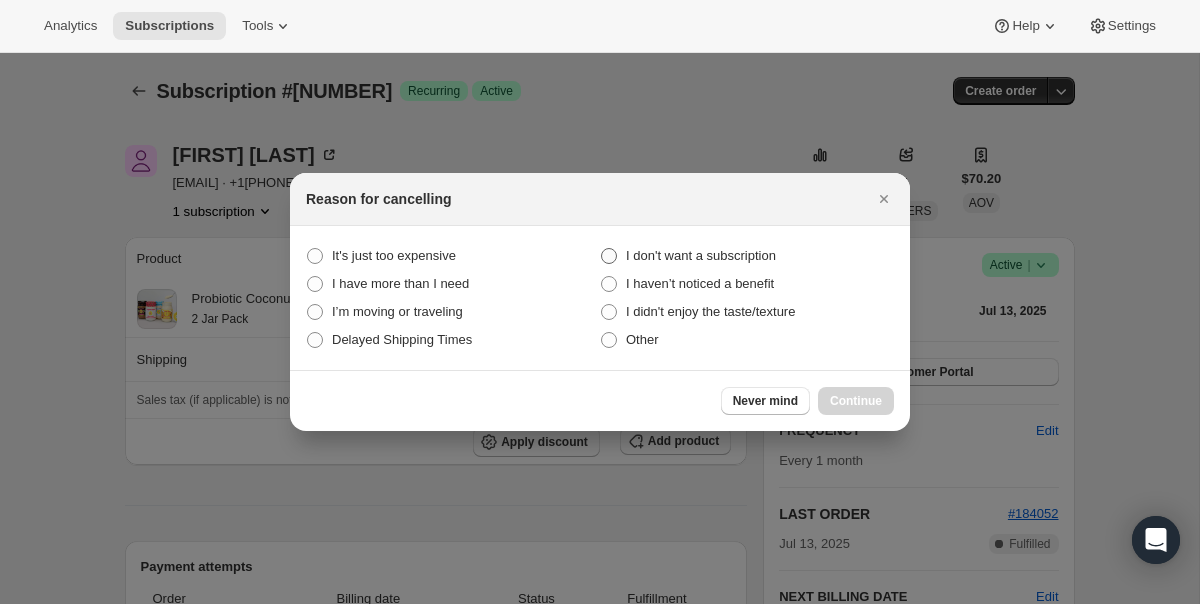 click on "I don't want a subscription" at bounding box center [701, 255] 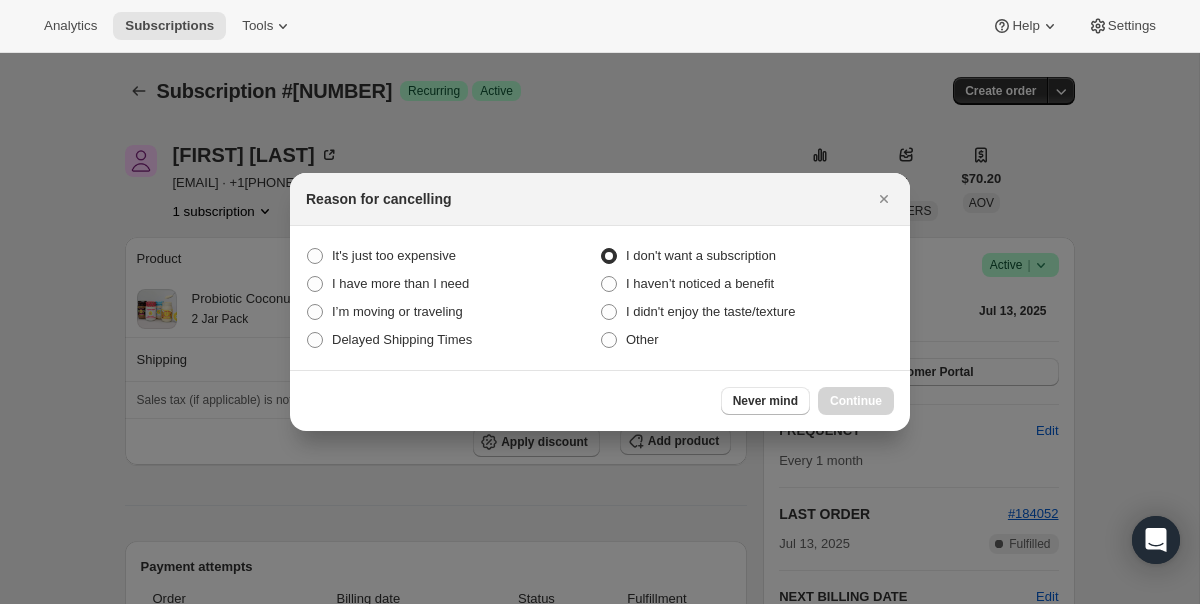 radio on "true" 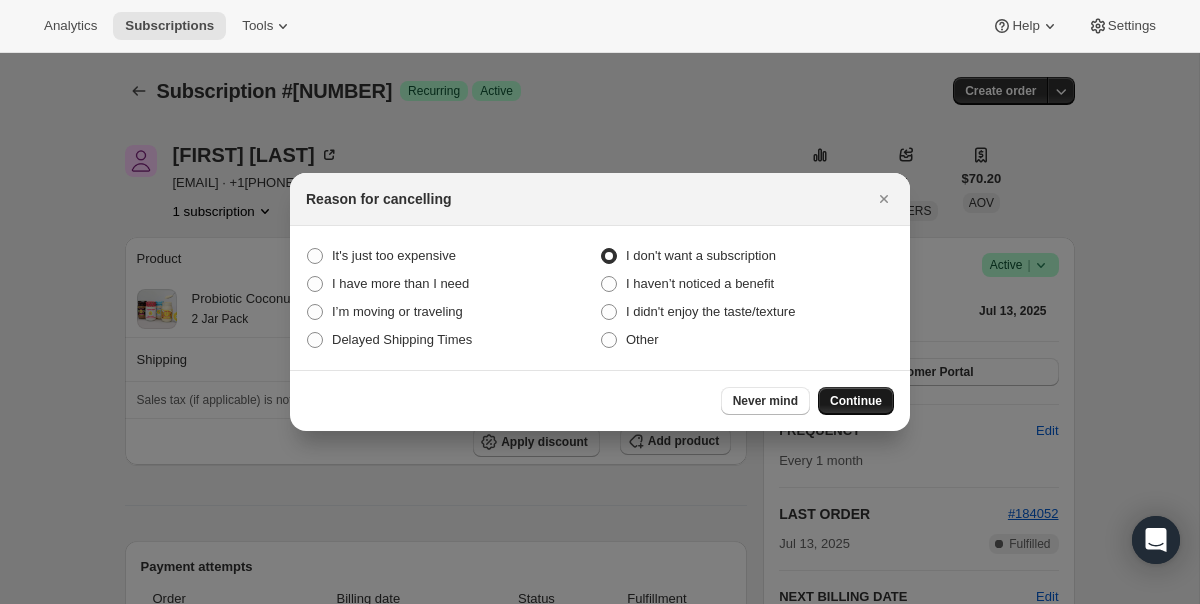 click on "Continue" at bounding box center [856, 401] 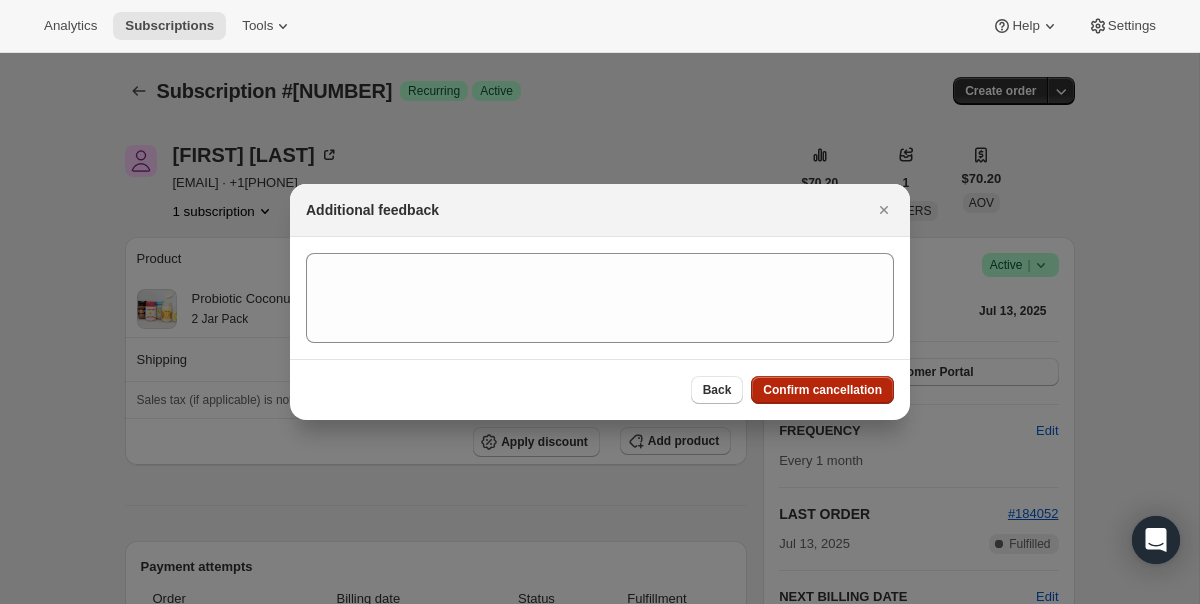 click on "Confirm cancellation" at bounding box center (822, 390) 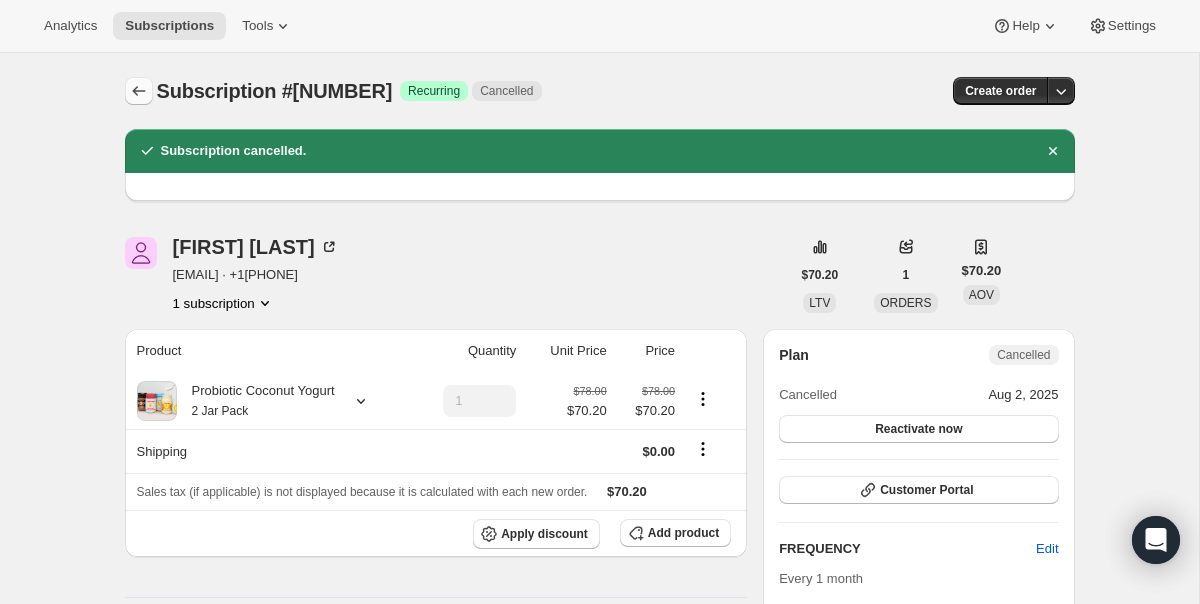 click 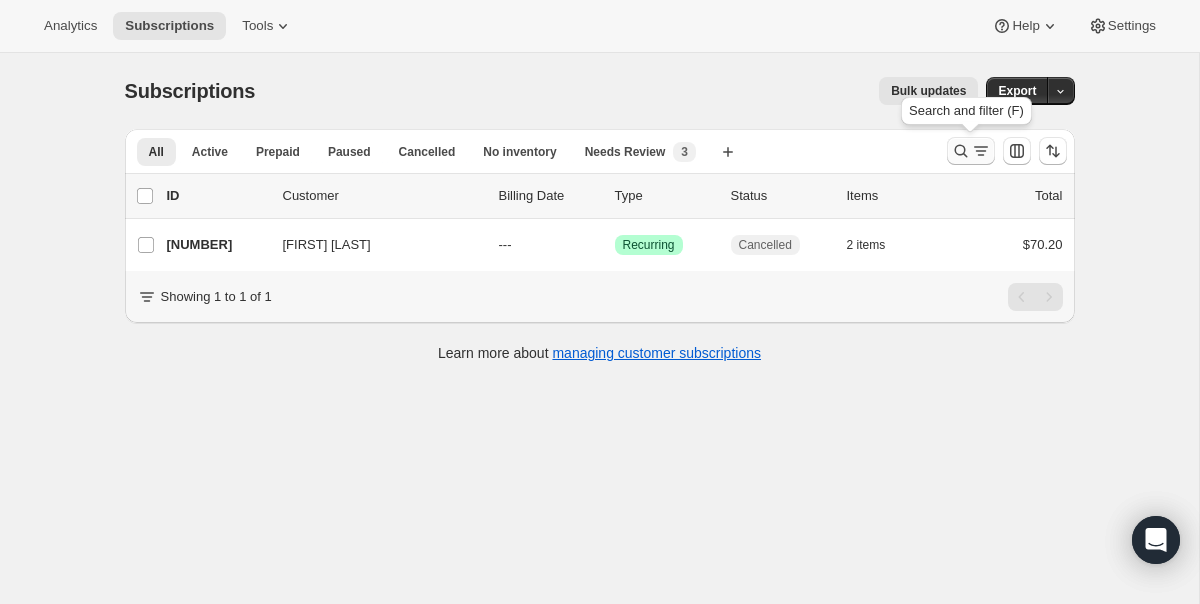 click 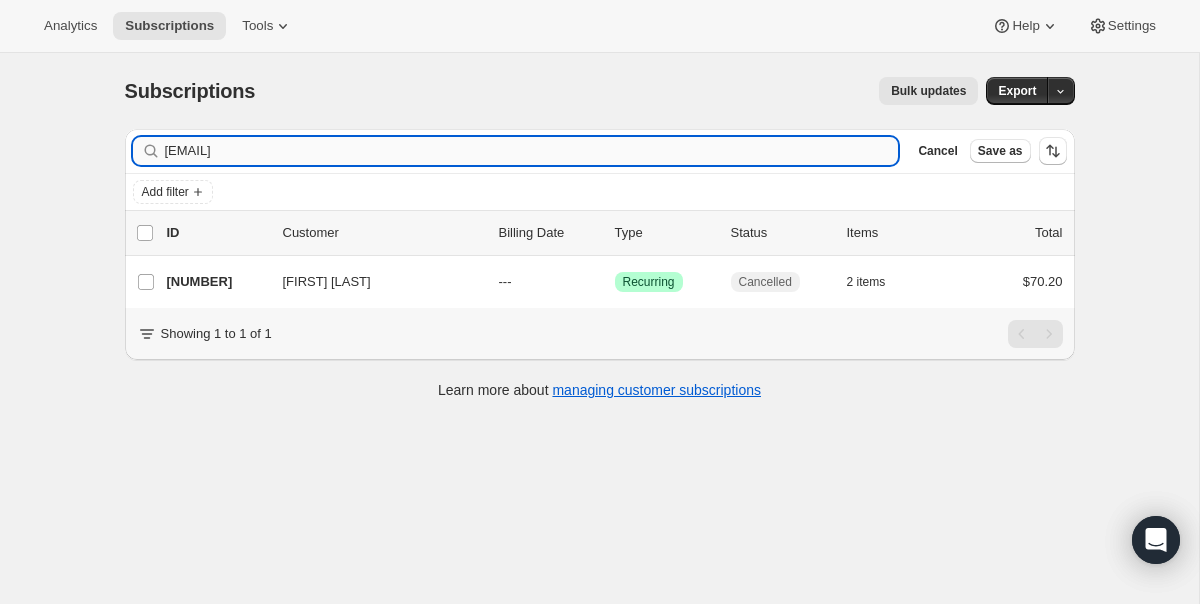 click on "[EMAIL]" at bounding box center [532, 151] 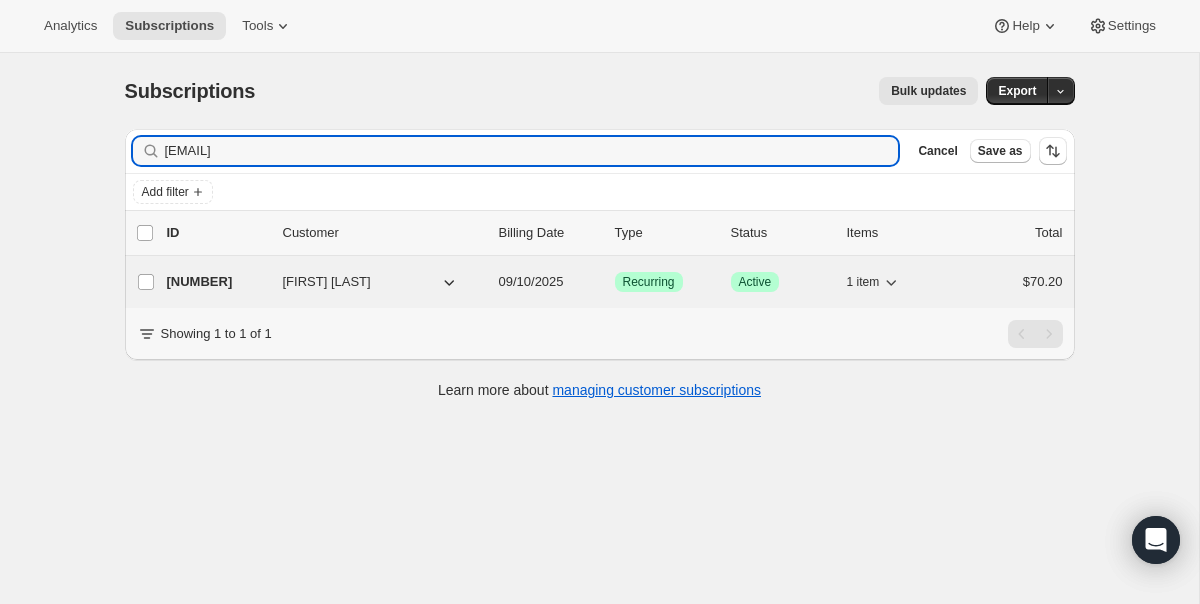 type on "[EMAIL]" 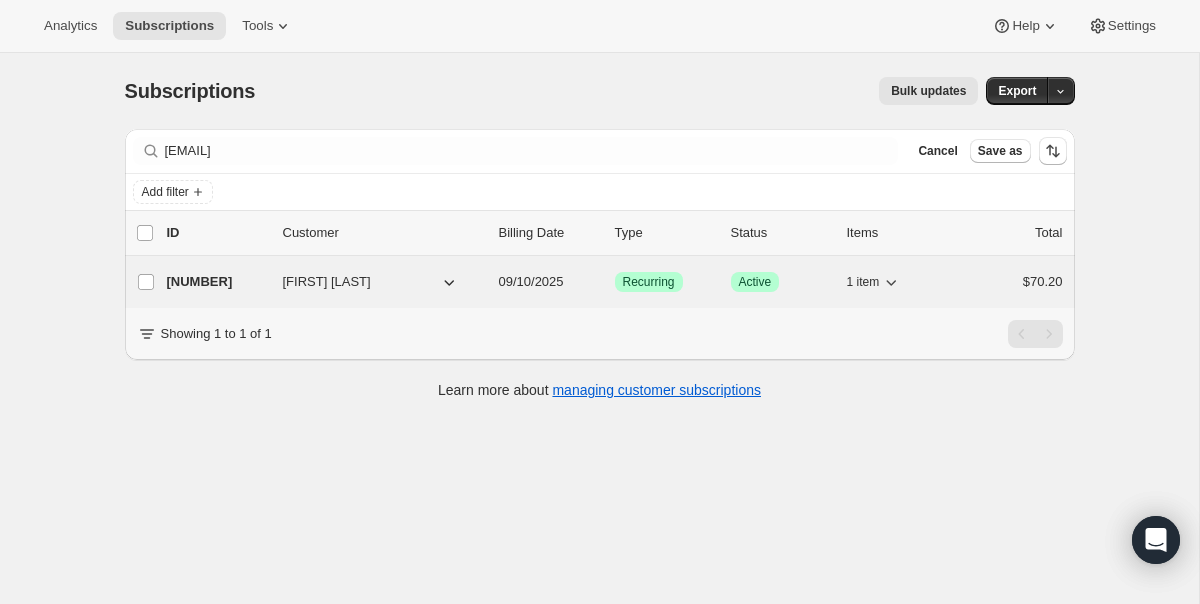 click on "09/10/2025" at bounding box center (531, 281) 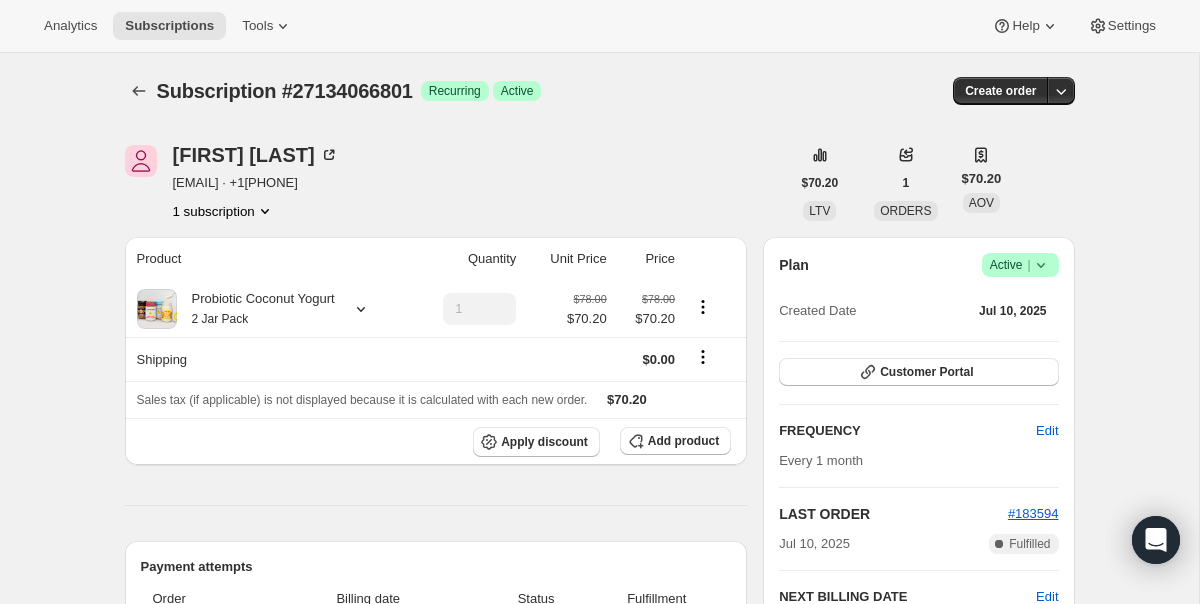 click 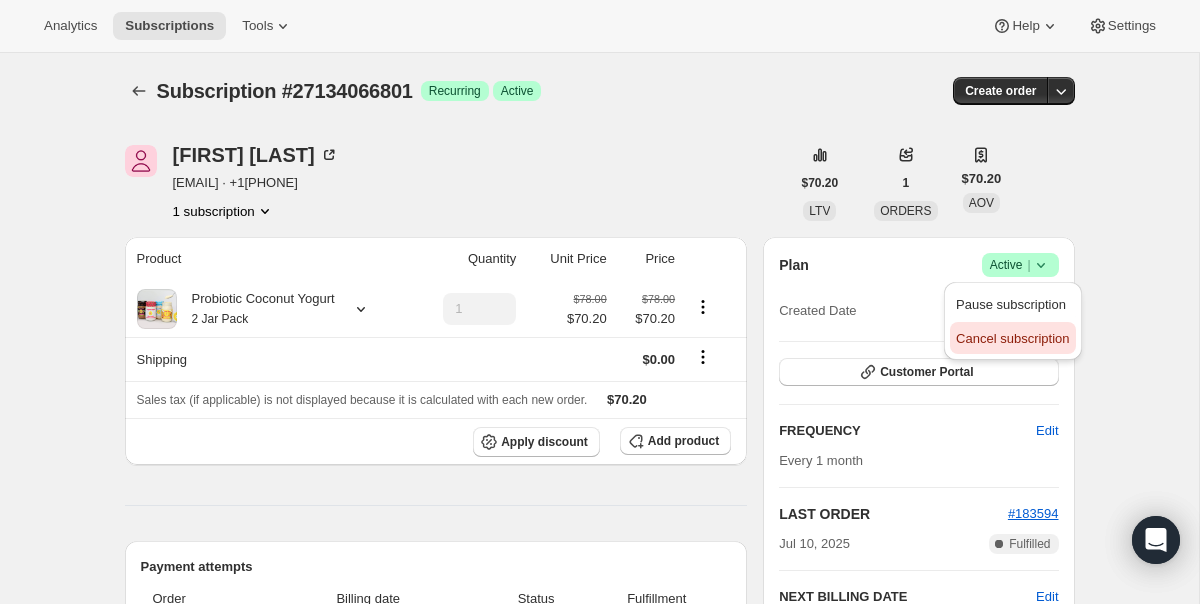 click on "Cancel subscription" at bounding box center [1012, 338] 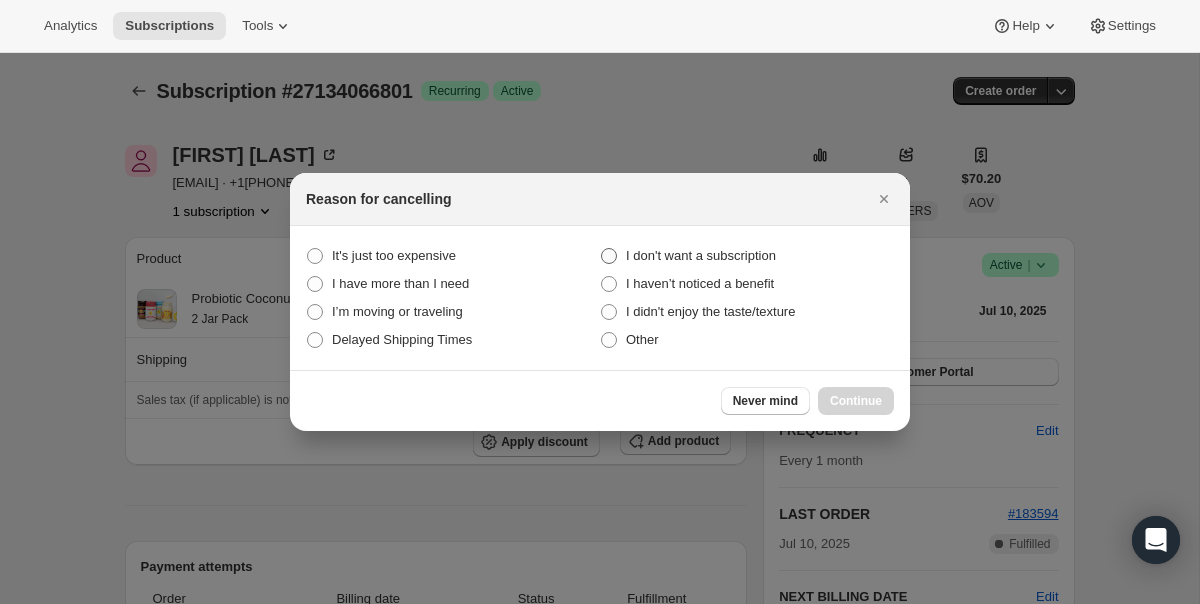 click on "I don't want a subscription" at bounding box center (701, 255) 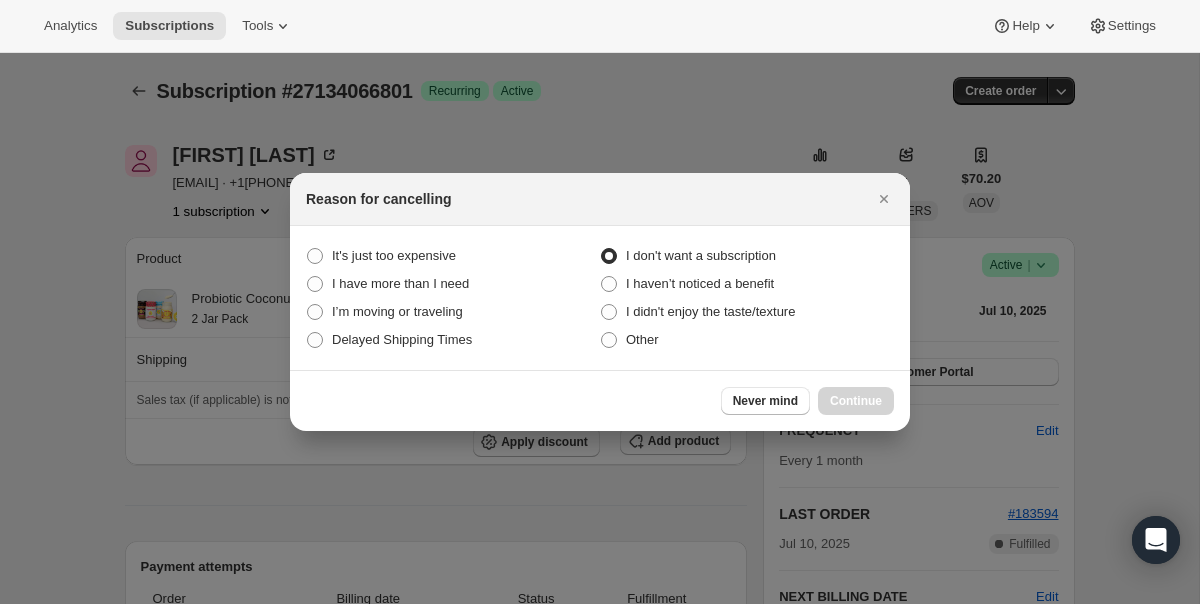 radio on "true" 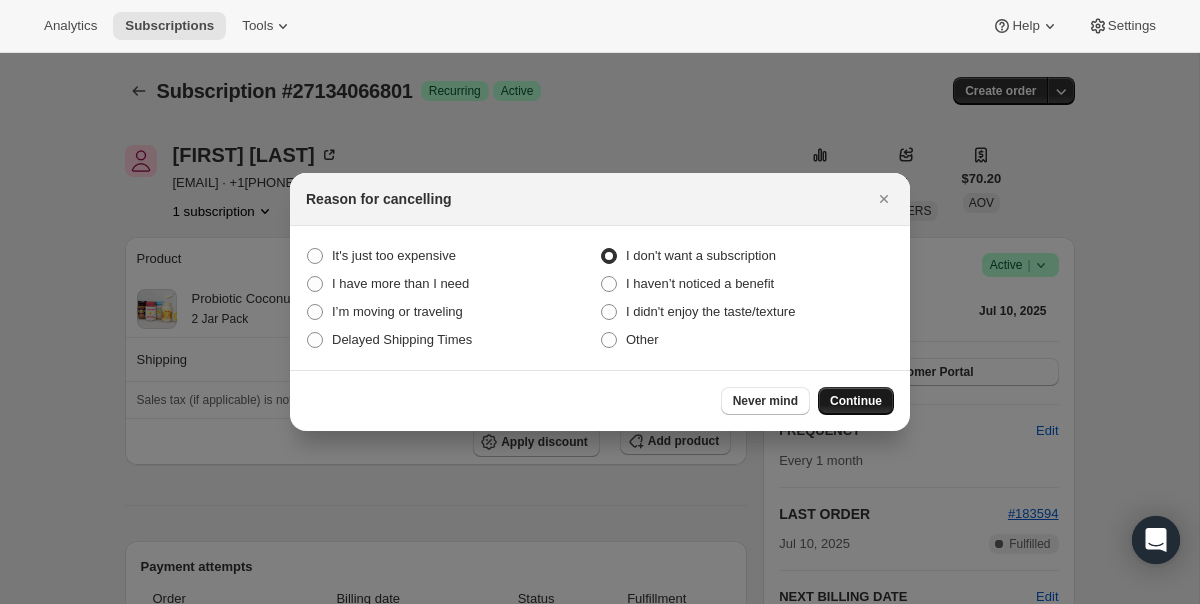 click on "Continue" at bounding box center (856, 401) 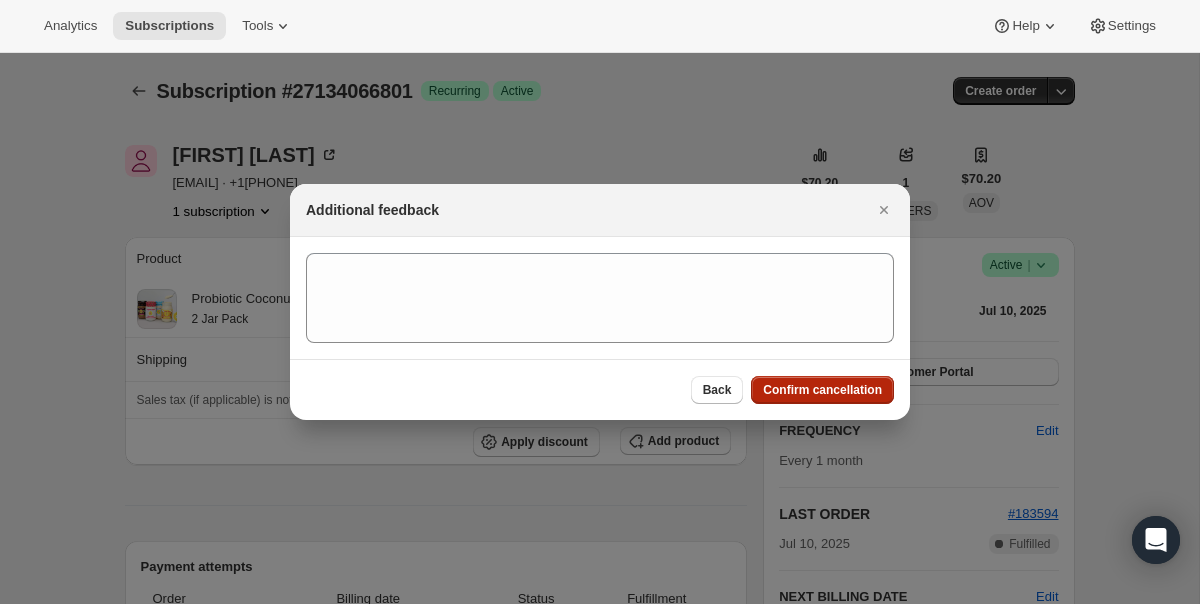 click on "Confirm cancellation" at bounding box center (822, 390) 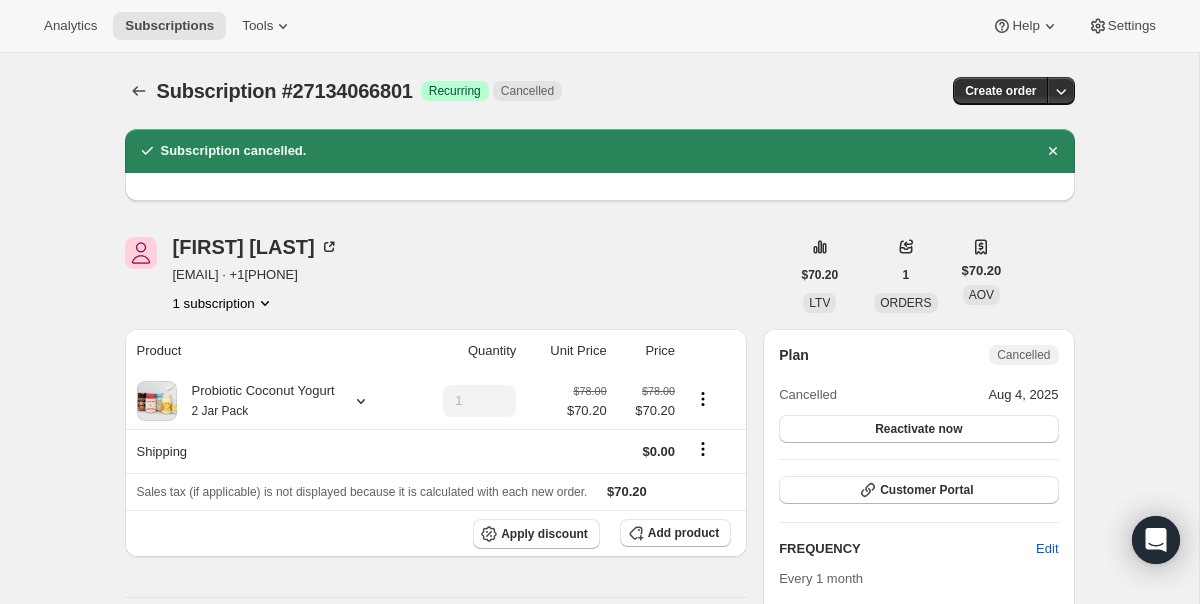 click on "Subscription #[NUMBER]. This page is ready Subscription #[NUMBER] Success Recurring Cancelled Create order Subscription cancelled. [FIRST]   [LAST] [EMAIL] · +1[PHONE] 1 subscription $[PRICE] LTV 1 ORDERS $[PRICE] AOV Product Quantity Unit Price Price Probiotic Coconut Yogurt 2  Jar Pack 1 $[PRICE] $[PRICE] $[PRICE] $[PRICE] Shipping $0.00 Sales tax (if applicable) is not displayed because it is calculated with each new order.   $[PRICE] Apply discount Add product Payment attempts Order Billing date Status Fulfillment #[NUMBER] Jul 10, 2025  ·  04:53 AM  Complete Paid  Complete Fulfilled Timeline Aug 4, 2025 [FIRST] [LAST] cancelled the subscription via Admin.  12:21 PM I don't want a subscription No details provided Triggered Shopify flow event for skipped subscription delivery. 06:00 AM [FIRST] [LAST] set next billing date to Wednesday, September 10, 2025 with "Skip" via Customer Portal. 06:00 AM Aug 3, 2025 Subscription reminder email sent via Awtomic email, Awtomic SMS, Klaviyo. 01:01 AM 04:53 AM" at bounding box center (600, 739) 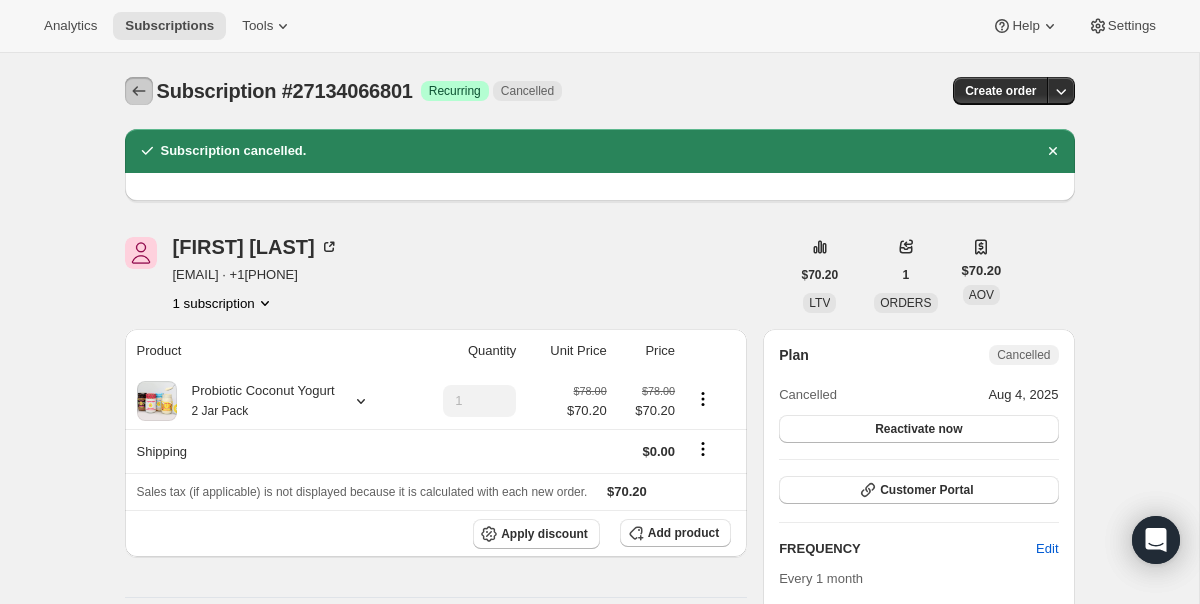 click 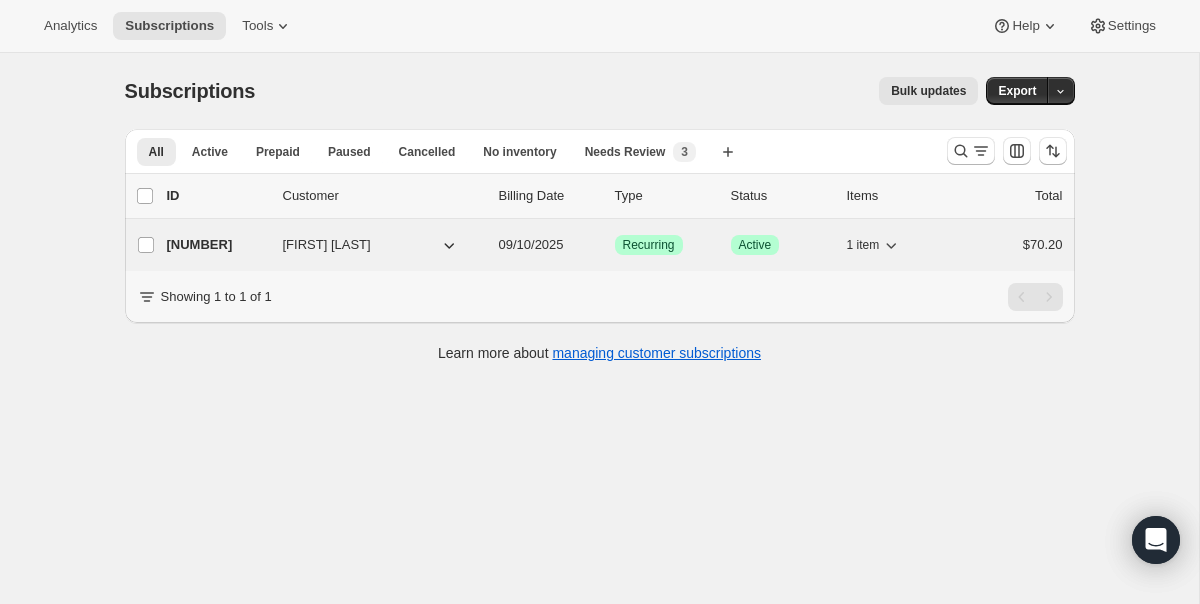 click on "09/10/2025" at bounding box center [531, 244] 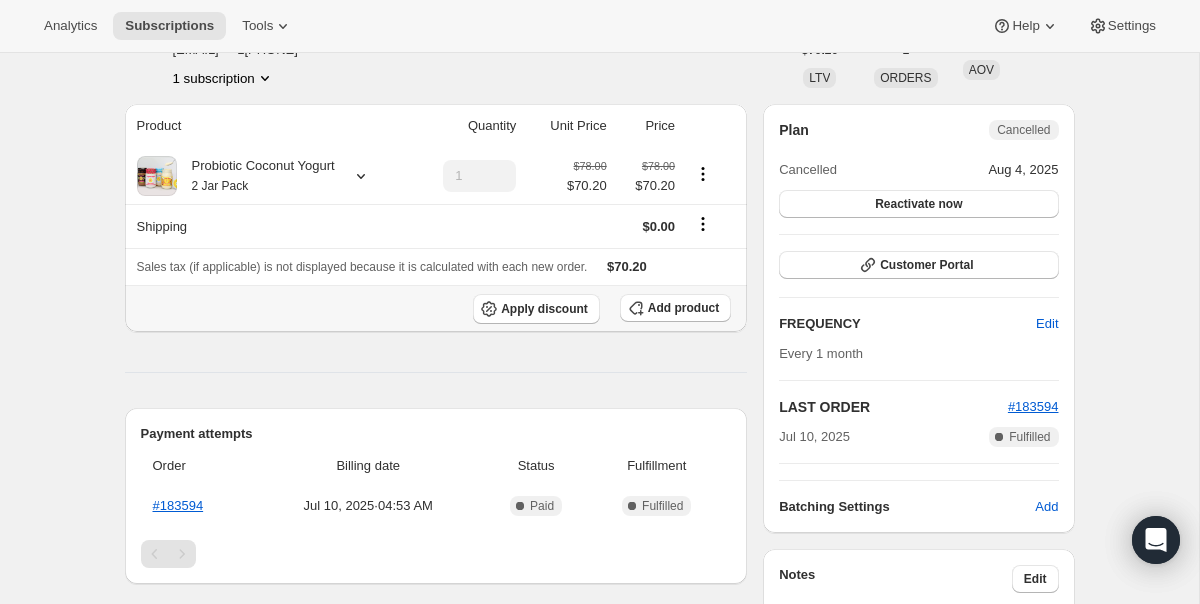 scroll, scrollTop: 0, scrollLeft: 0, axis: both 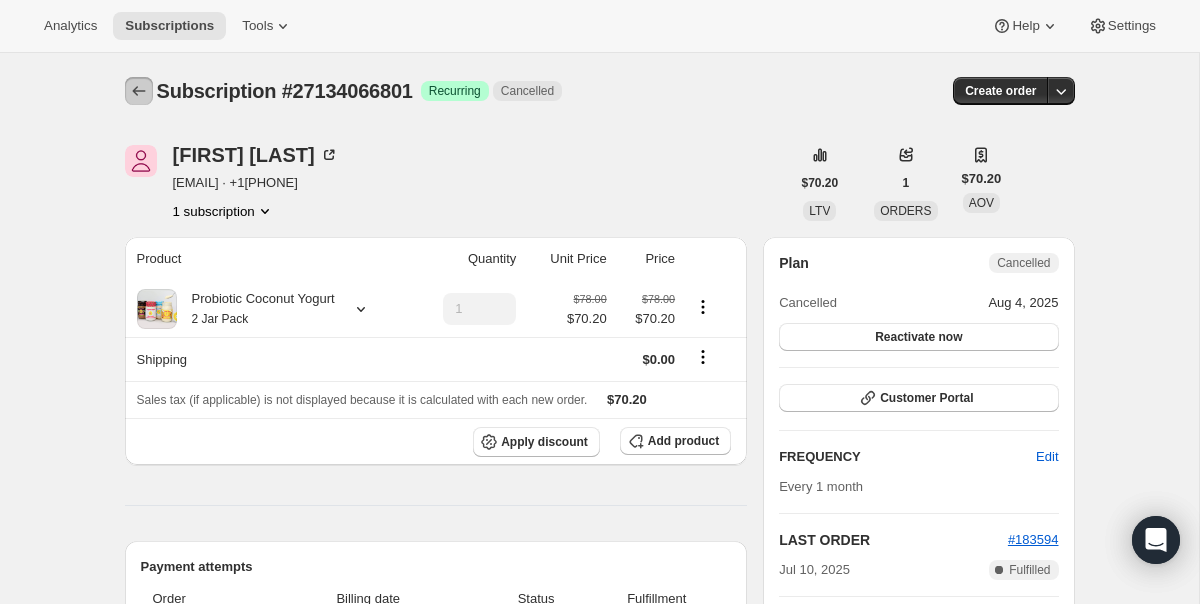 click at bounding box center (139, 91) 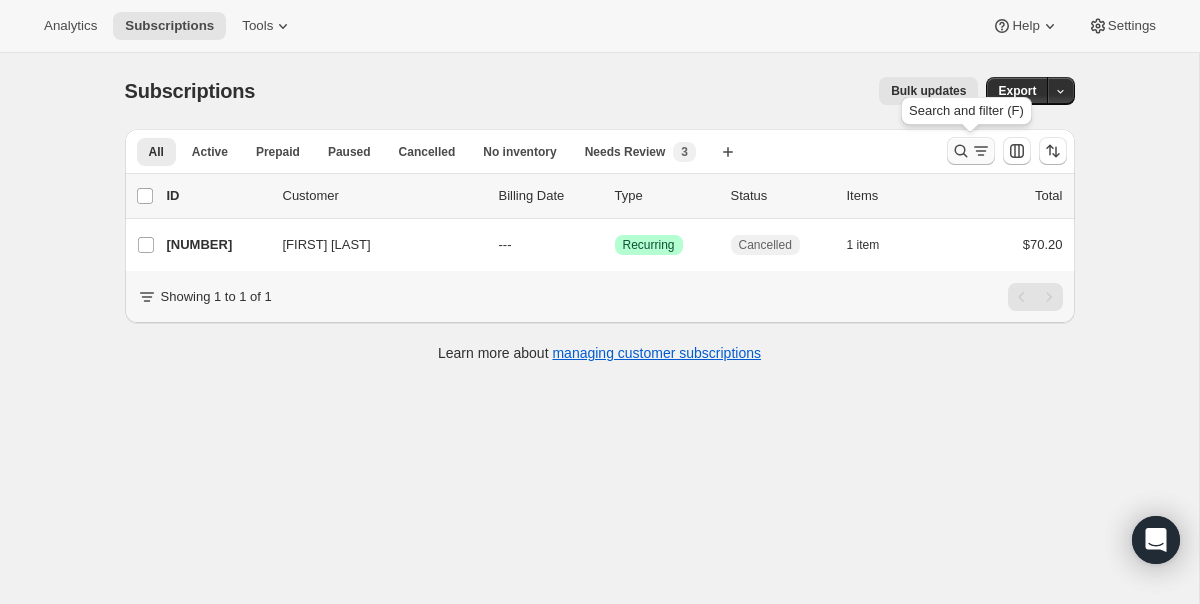 click 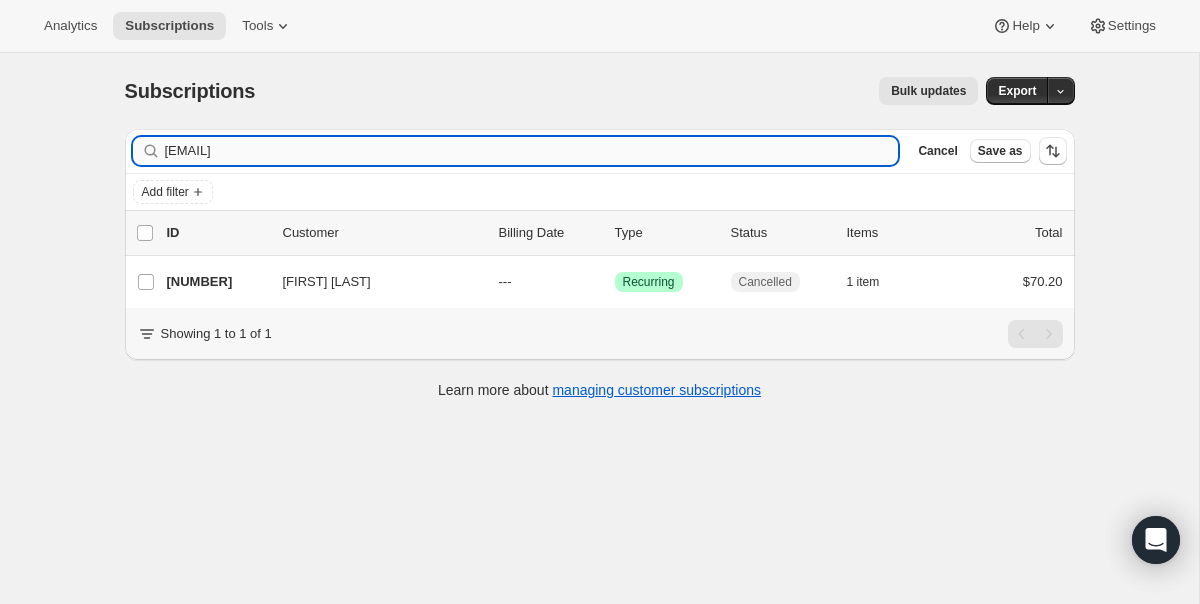 click on "[EMAIL]" at bounding box center [532, 151] 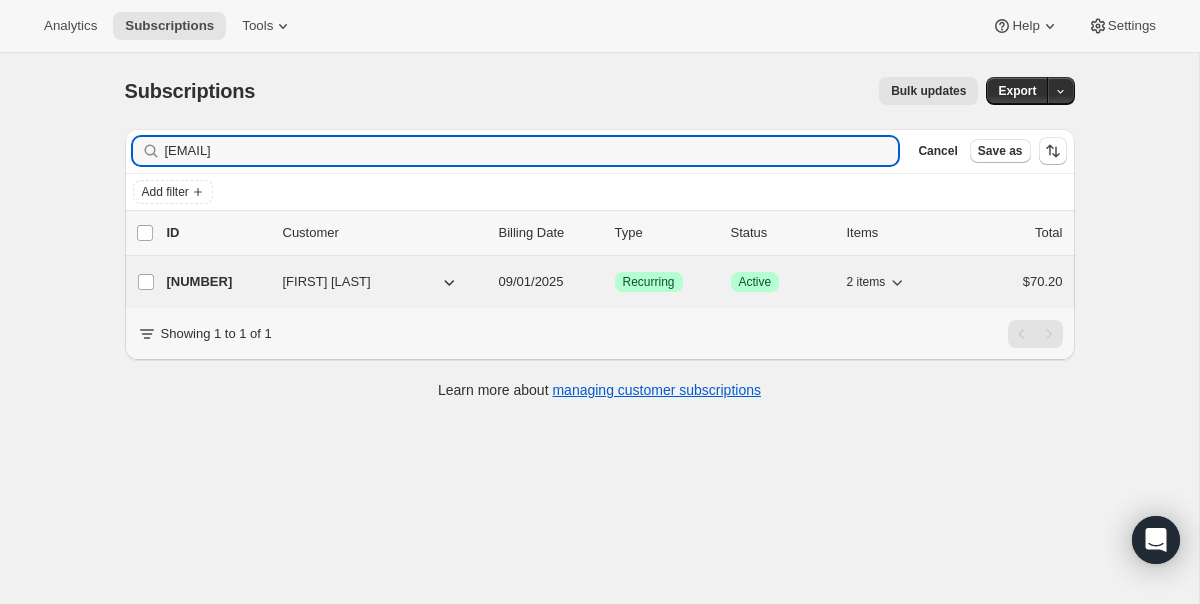 type on "[EMAIL]" 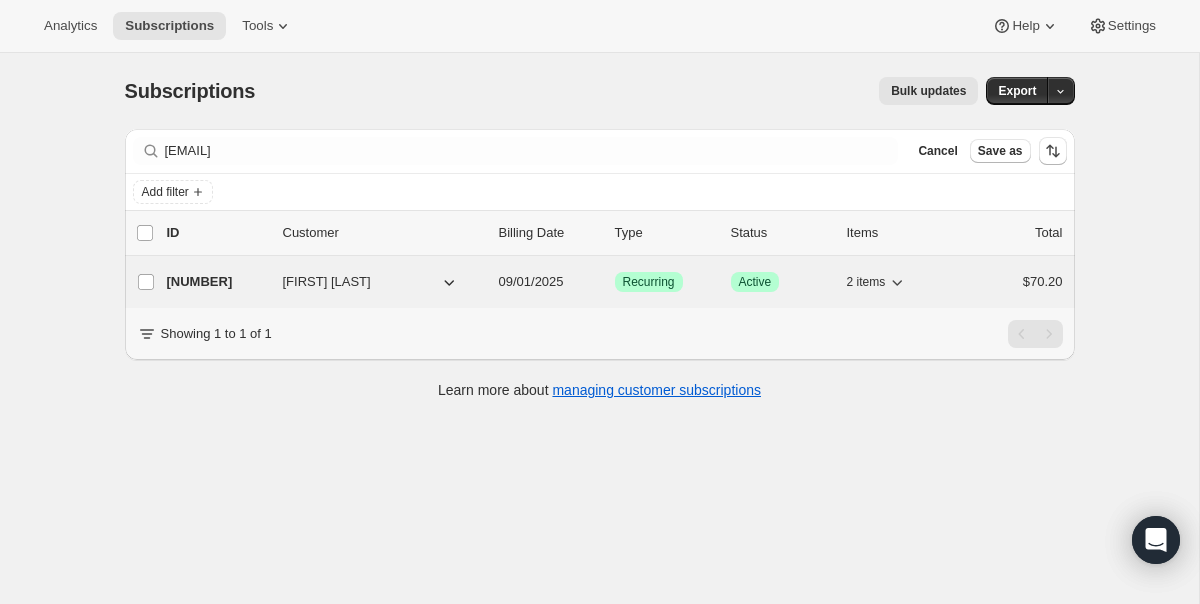 click on "[NUMBER] [FIRST] [LAST] 09/01/2025 Success Recurring Success Active 2   items $[PRICE]" at bounding box center (615, 282) 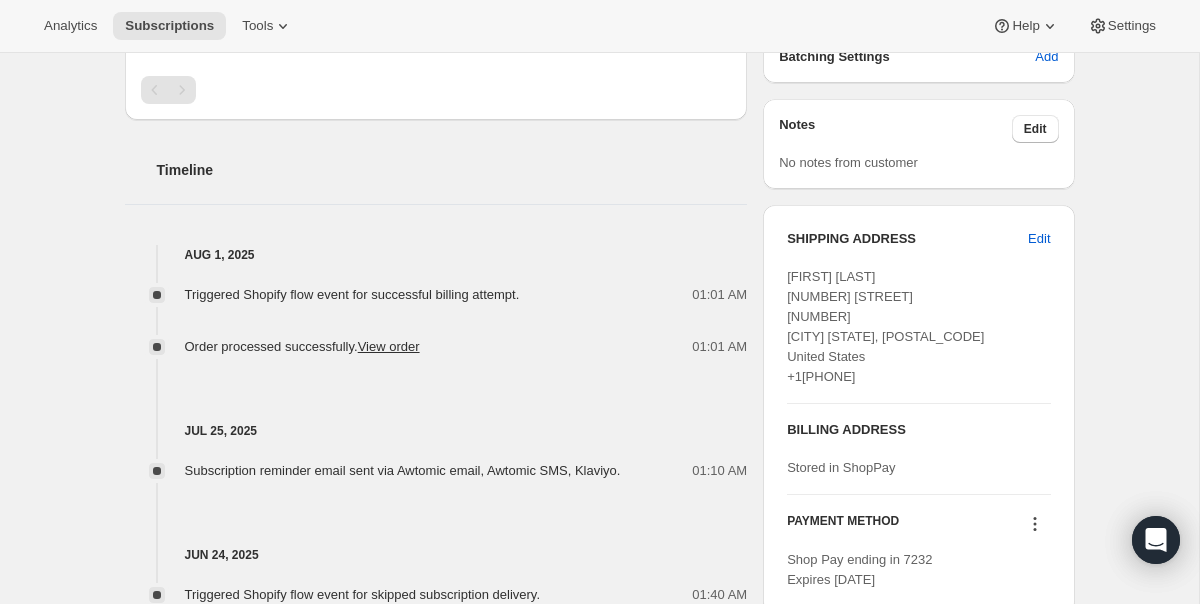 scroll, scrollTop: 672, scrollLeft: 0, axis: vertical 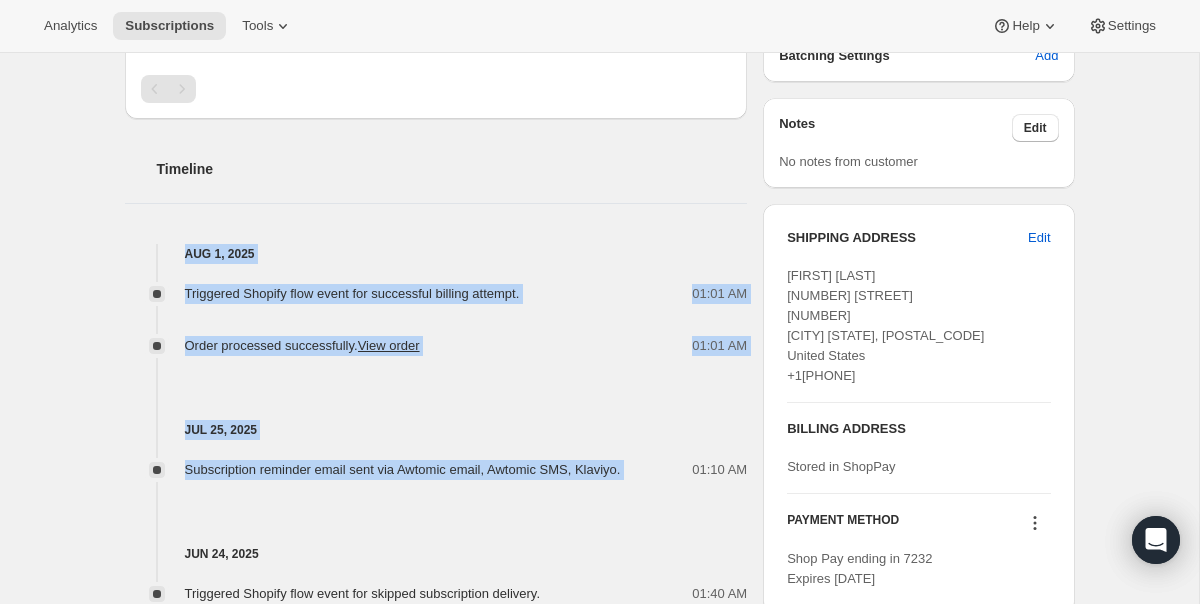 drag, startPoint x: 666, startPoint y: 470, endPoint x: 606, endPoint y: 217, distance: 260.0173 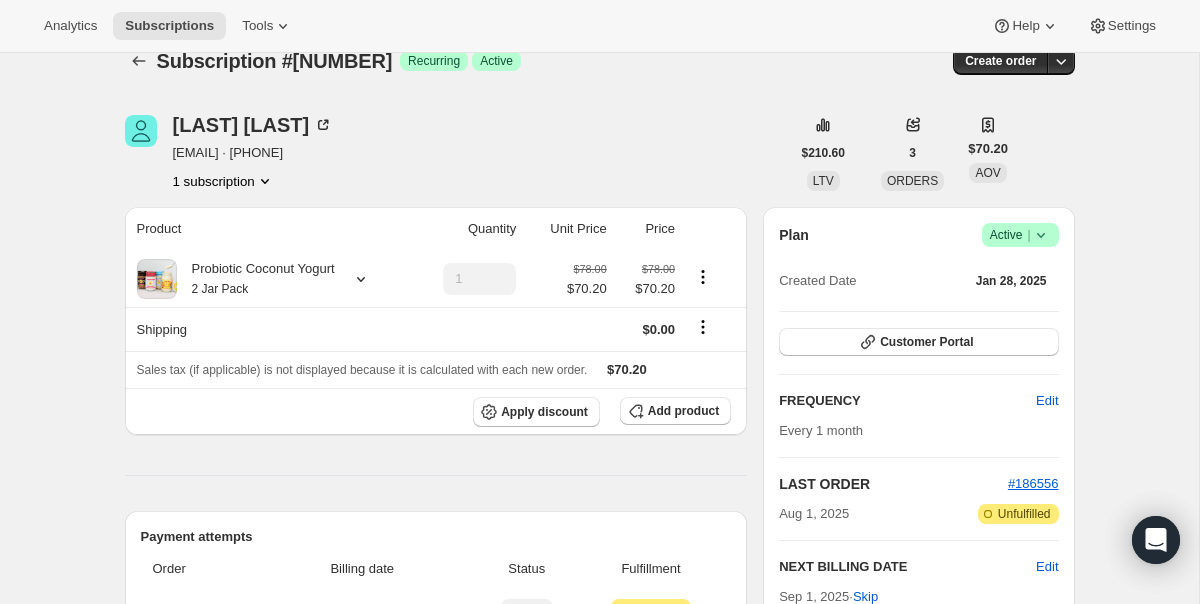 scroll, scrollTop: 0, scrollLeft: 0, axis: both 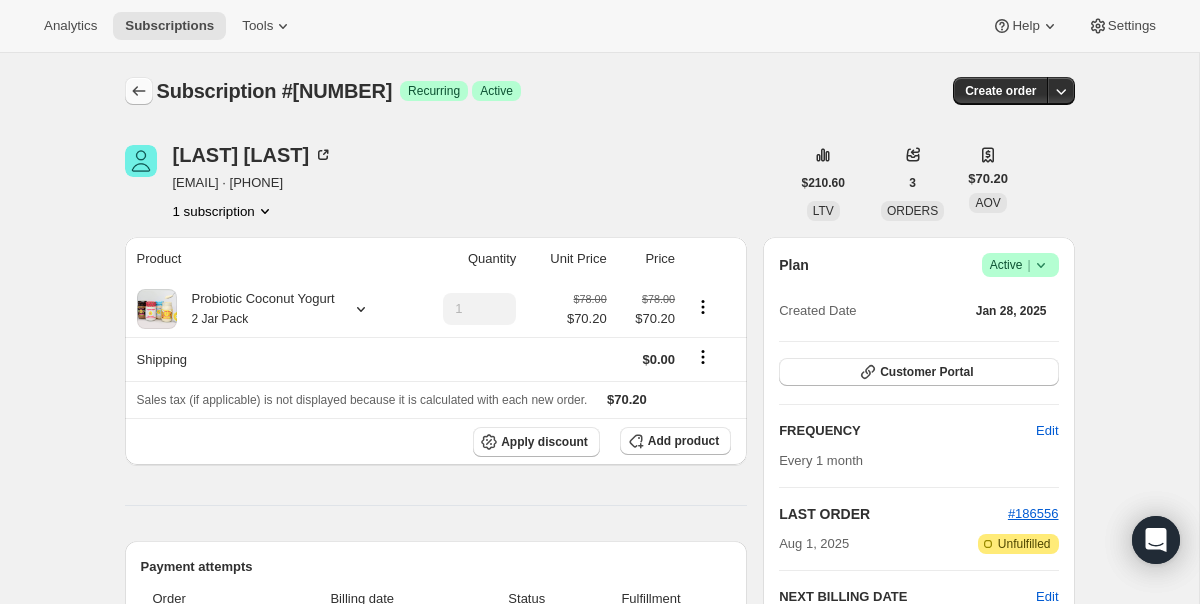 click at bounding box center [139, 91] 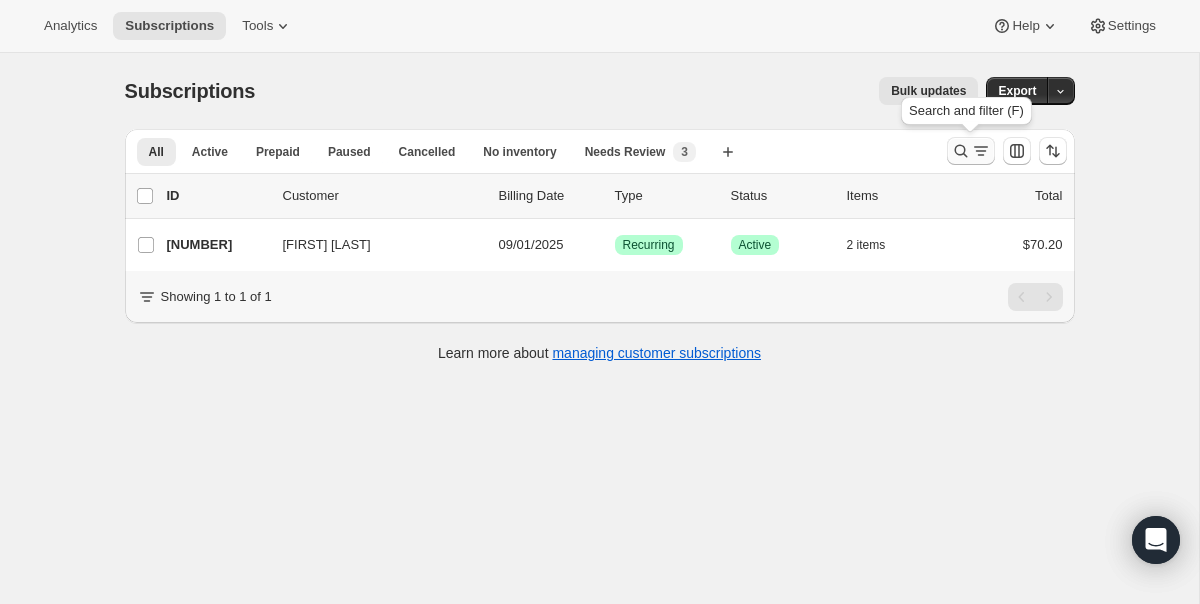 click 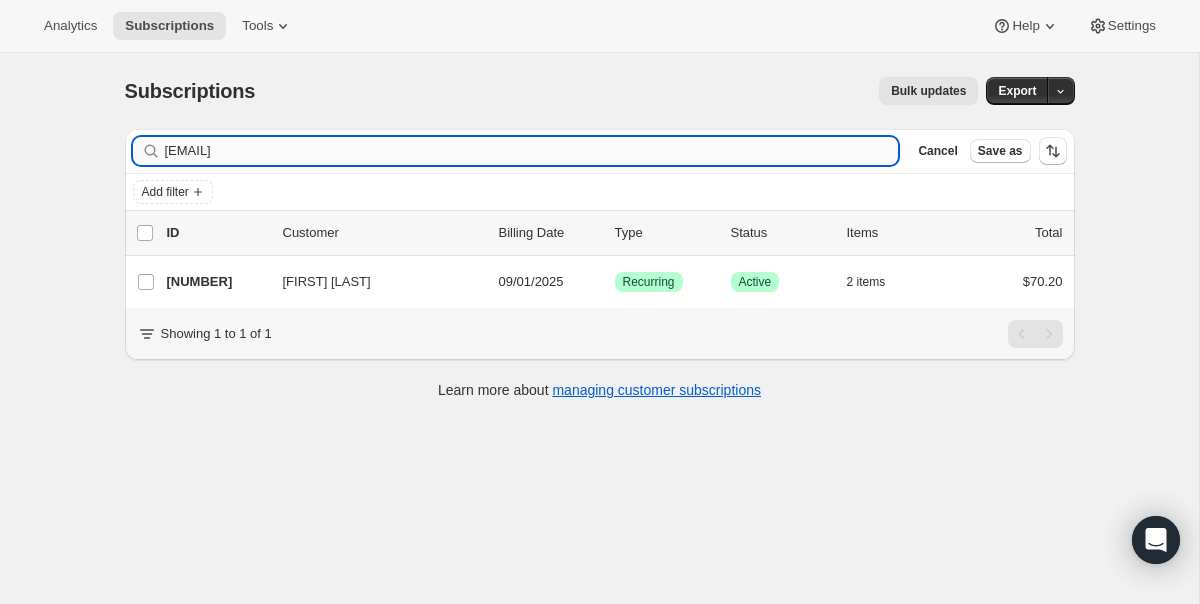click on "[EMAIL]" at bounding box center [532, 151] 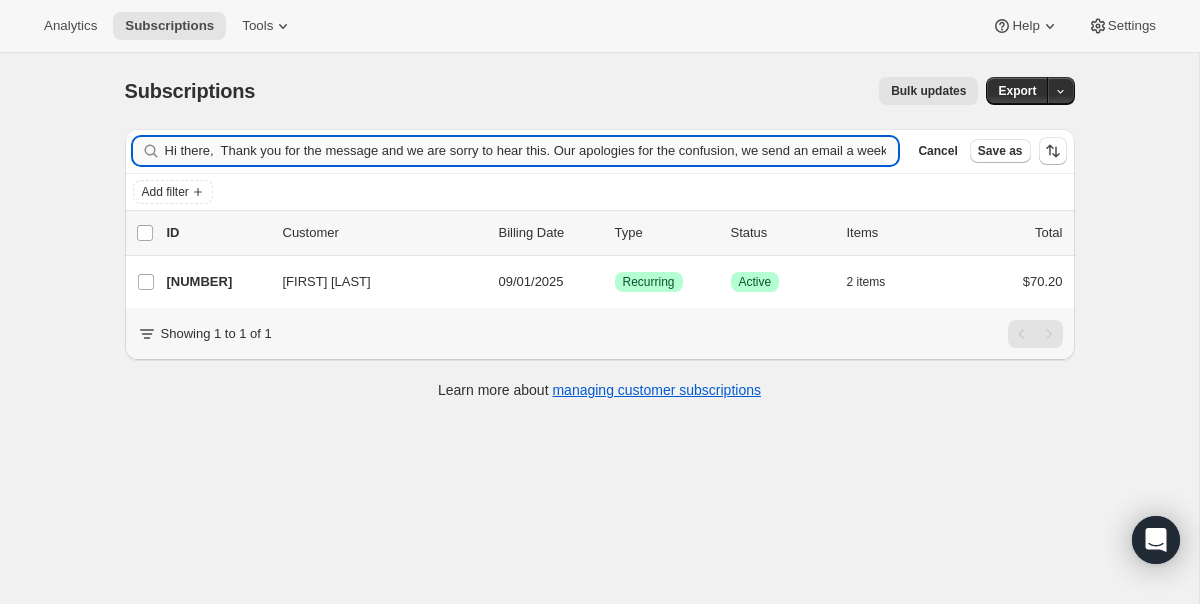 scroll, scrollTop: 0, scrollLeft: 3496, axis: horizontal 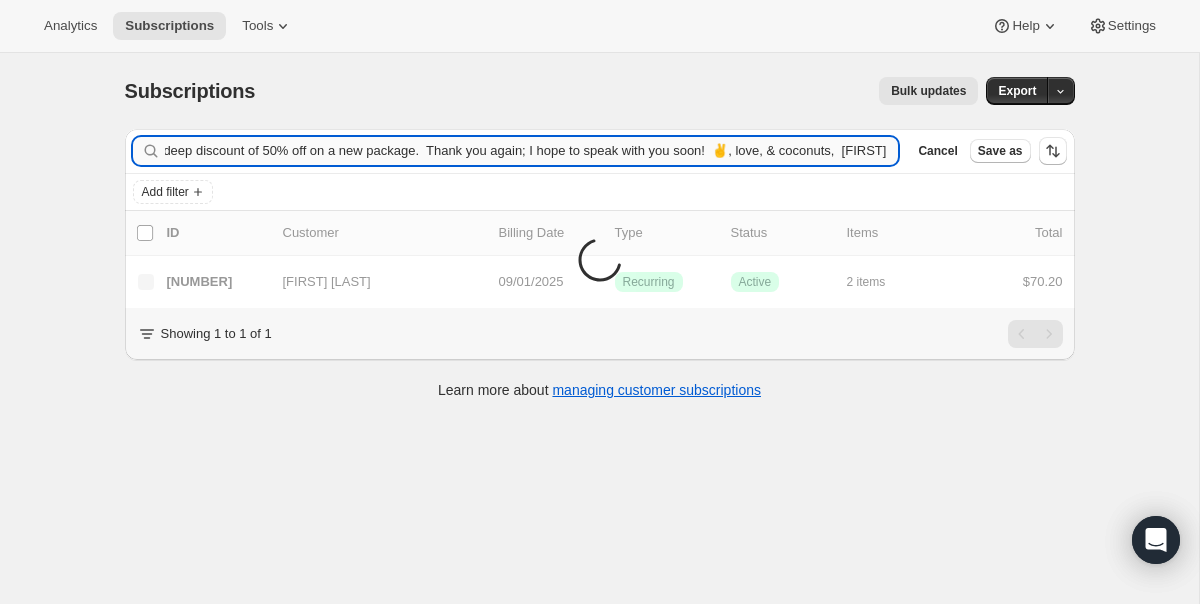 click on "Hi there,  Thank you for the message and we are sorry to hear this. Our apologies for the confusion, we send an email a week in advance of subscription orders to notify of the upcoming order, and we are showing yours was sent on XXX.  Please see below regarding what we are seeing on our end in your customer activity timeline:  Unfortunately, we are unable to provide a refund/replacement for this order.  If you would like to receive a new package, please let us know, as we are grateful for your support and would love to try and help you out with a deep discount of 50% off on a new package.  Thank you again; I hope to speak with you soon!  ✌️, love, & coconuts,  [FIRST]" at bounding box center (532, 151) 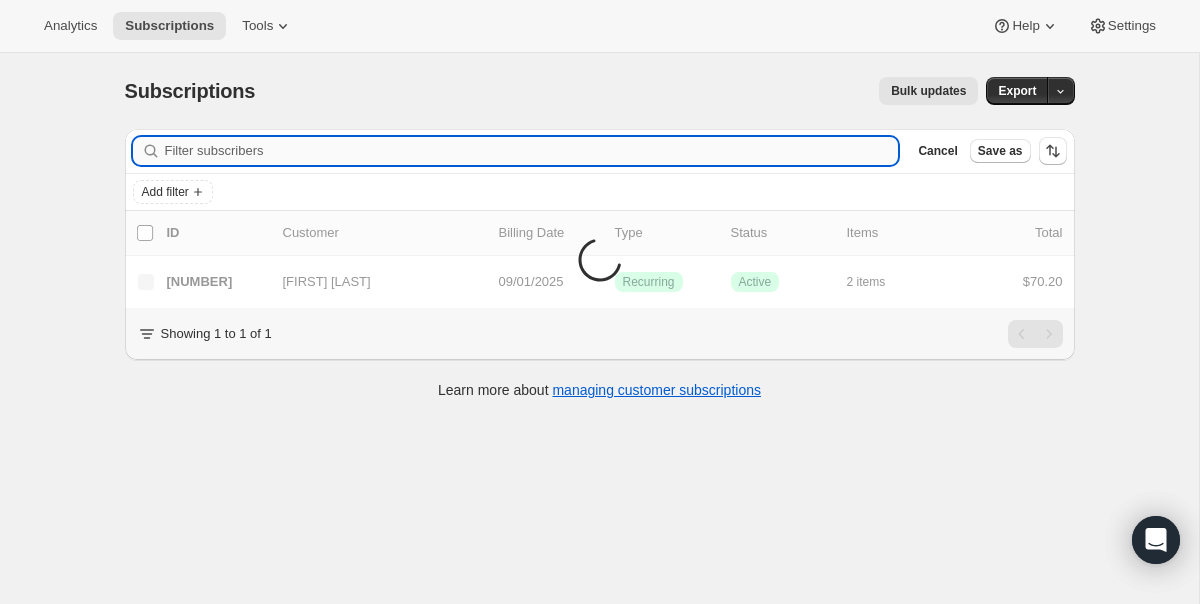 scroll, scrollTop: 0, scrollLeft: 0, axis: both 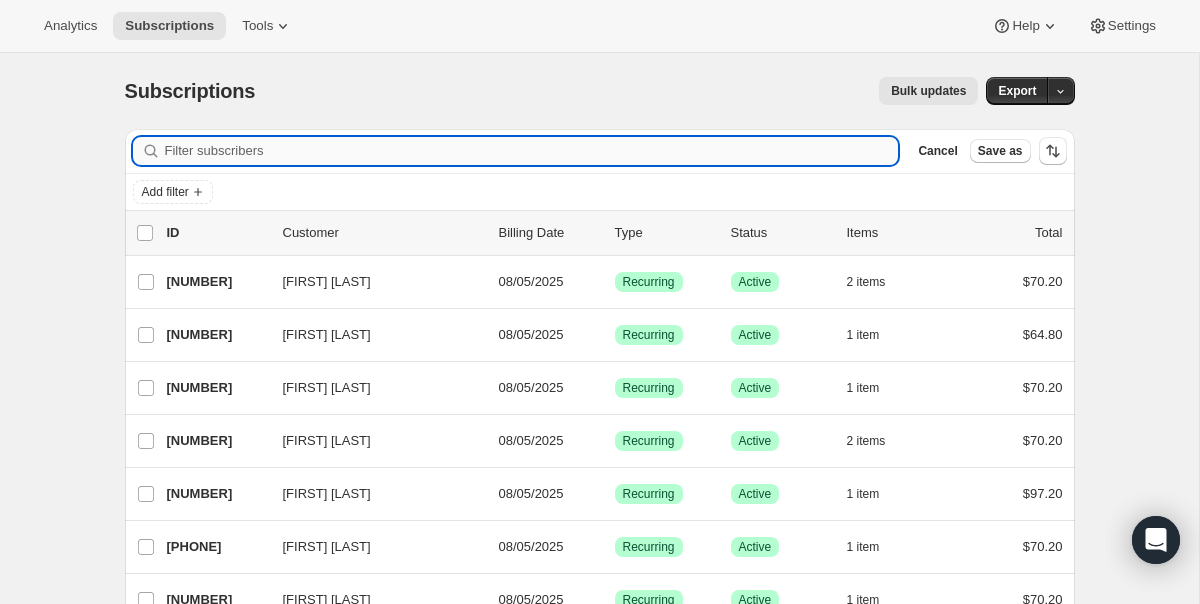 click on "Filter subscribers" at bounding box center (532, 151) 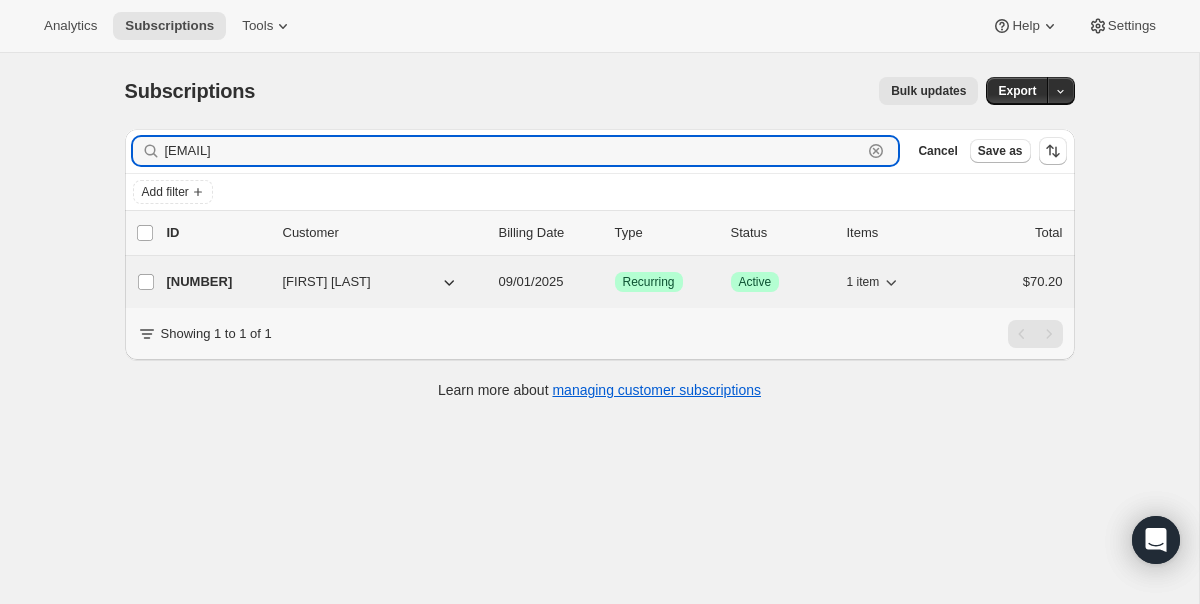 type on "[EMAIL]" 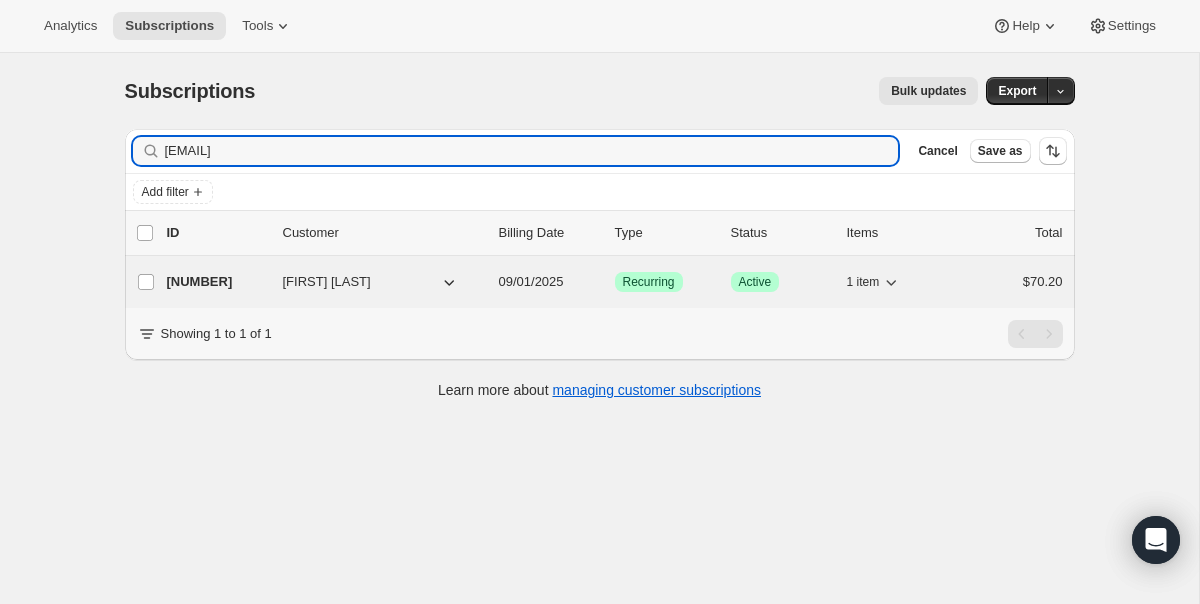 click on "09/01/2025" at bounding box center [531, 281] 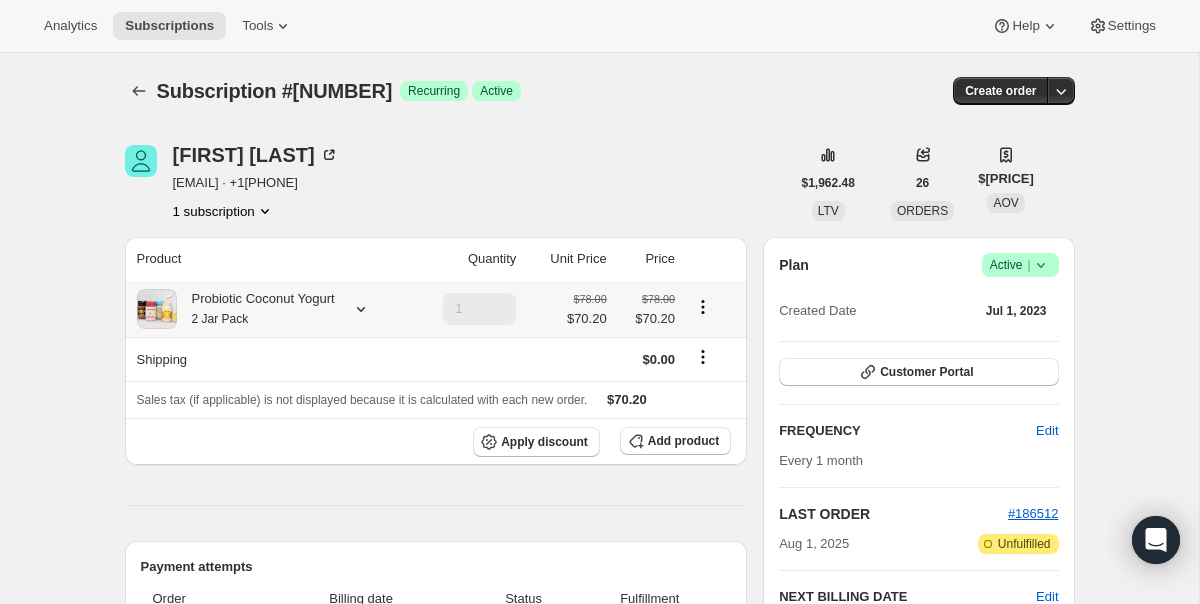 click on "Probiotic Coconut Yogurt 2  Jar Pack" at bounding box center [256, 309] 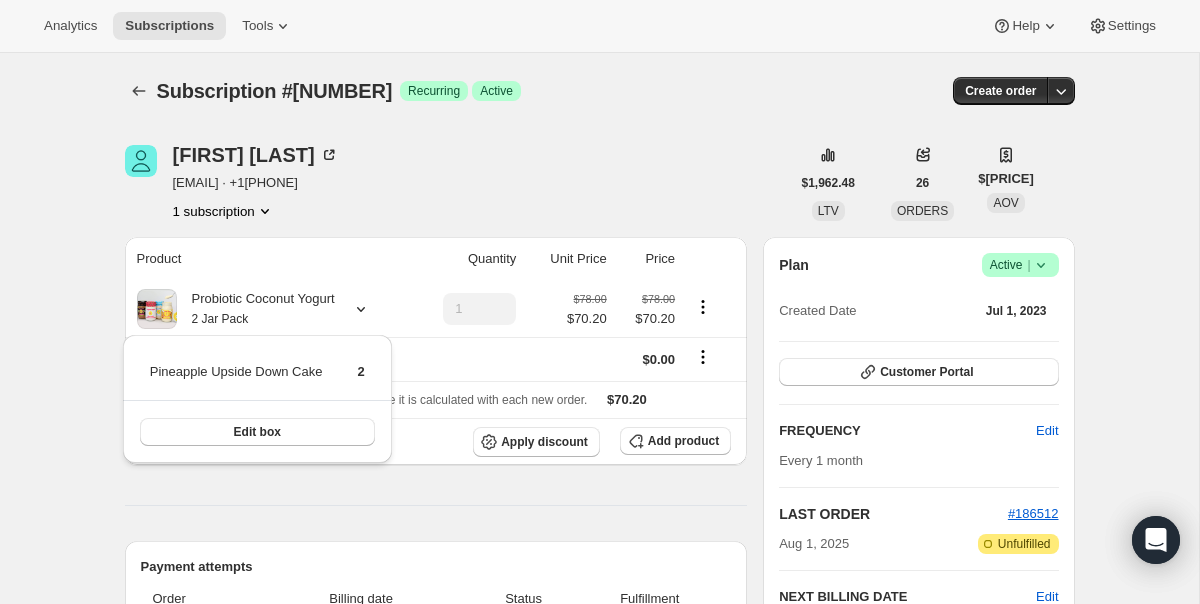 click on "Subscription #[NUMBER]. This page is ready Subscription #[NUMBER] Success Recurring Success Active Create order [FIRST]   [LAST] [EMAIL] · +1[PHONE] 1 subscription $[PRICE] LTV 26 ORDERS $[PRICE] AOV Product Quantity Unit Price Price Probiotic Coconut Yogurt 2  Jar Pack 1 $[PRICE] $[PRICE] $[PRICE] $[PRICE] Shipping $0.00 Sales tax (if applicable) is not displayed because it is calculated with each new order.   $[PRICE] Apply discount Add product Payment attempts Order Billing date Status Fulfillment #[NUMBER] Aug 1, 2025  ·  01:00 AM  Complete Paid Attention Incomplete Unfulfilled #[NUMBER] Jul 1, 2025  ·  01:02 AM  Complete Paid  Complete Fulfilled #[NUMBER] Jun 1, 2025  ·  01:00 AM  Complete Paid  Complete Fulfilled Timeline Aug 1, 2025 Swapped Blue Raspberry for Pineapple Upside Down Cake via Shopify Flow.  01:13 AM Triggered Shopify flow event for successful billing attempt. 01:08 AM Order processed successfully.  View order 01:00 AM Jul 25, 2025 01:09 AM Jul 1, 2025 01:04 AM View order Plan" at bounding box center (599, 901) 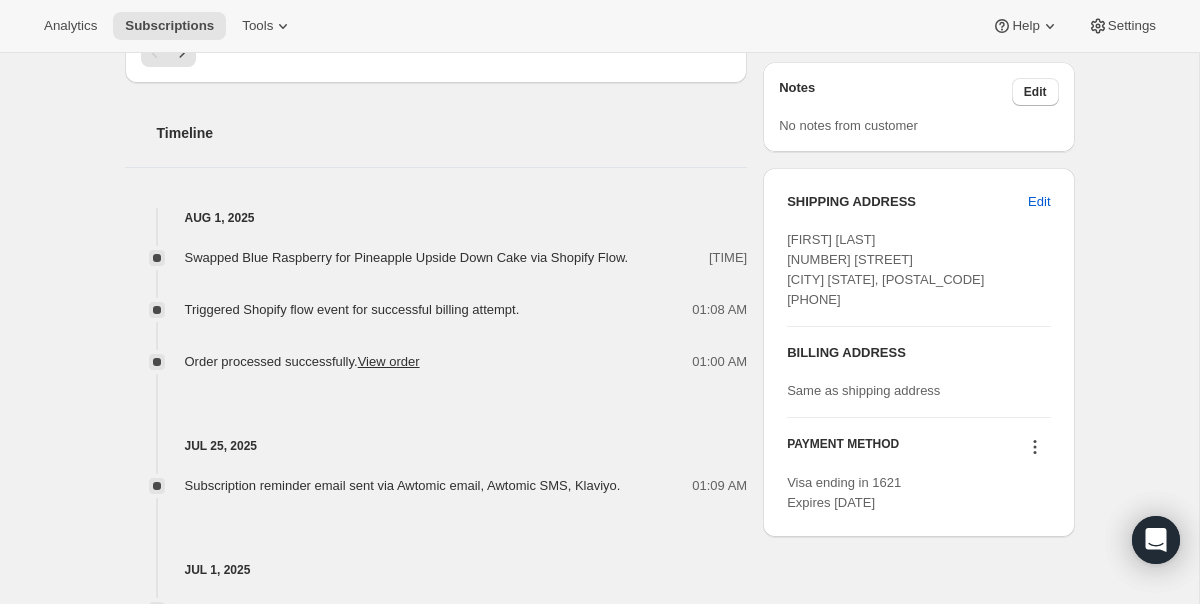 scroll, scrollTop: 707, scrollLeft: 0, axis: vertical 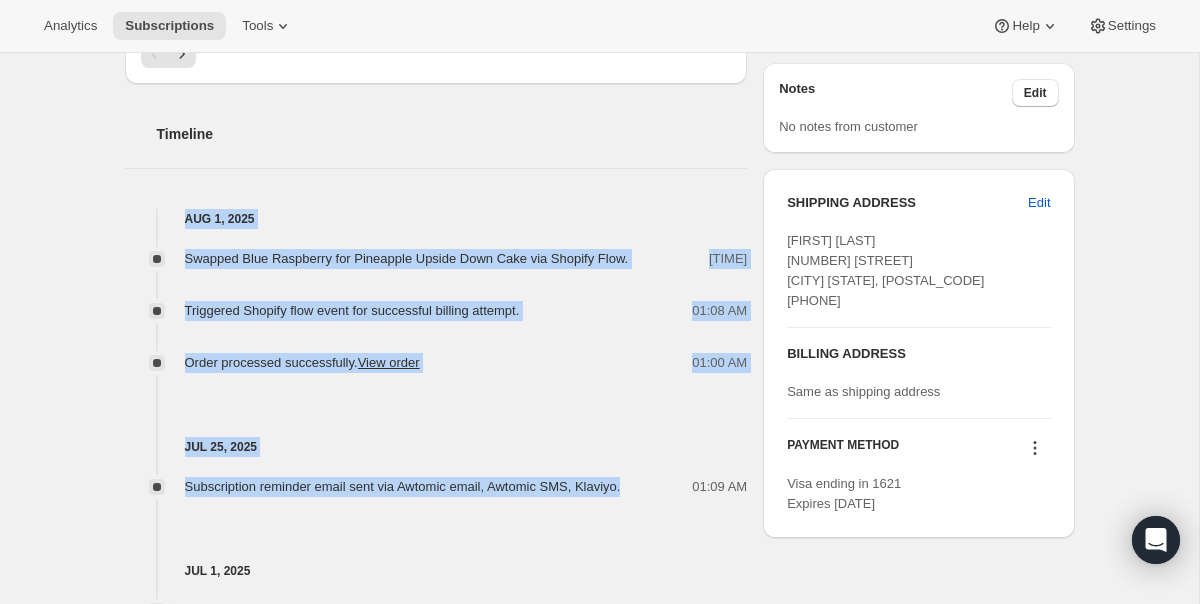 drag, startPoint x: 663, startPoint y: 492, endPoint x: 536, endPoint y: 191, distance: 326.6956 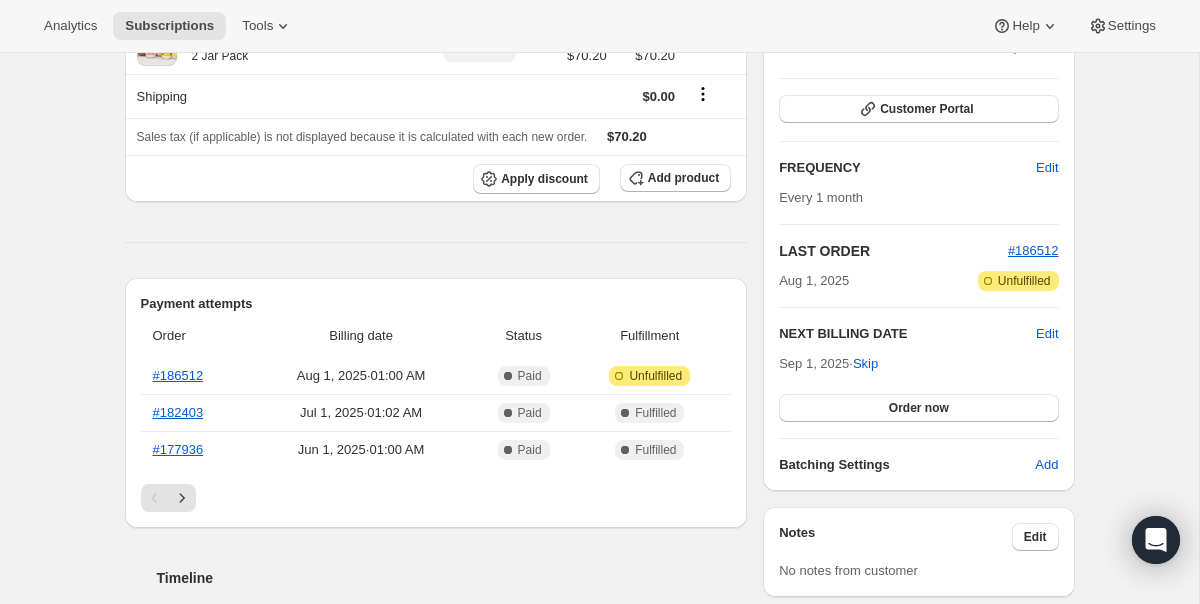 scroll, scrollTop: 0, scrollLeft: 0, axis: both 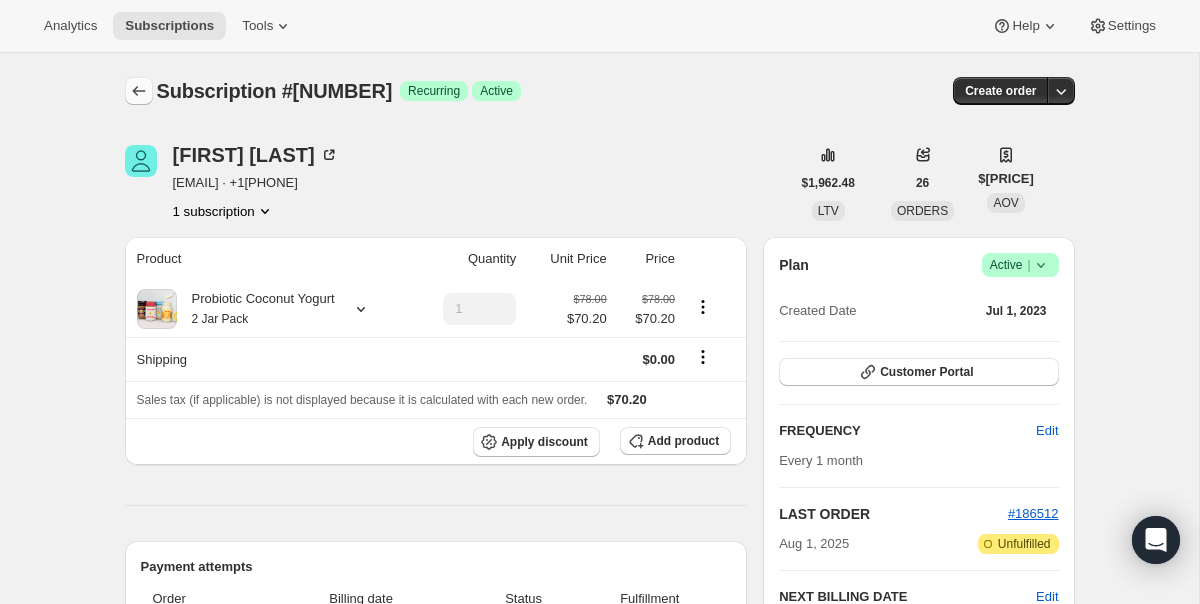 click 